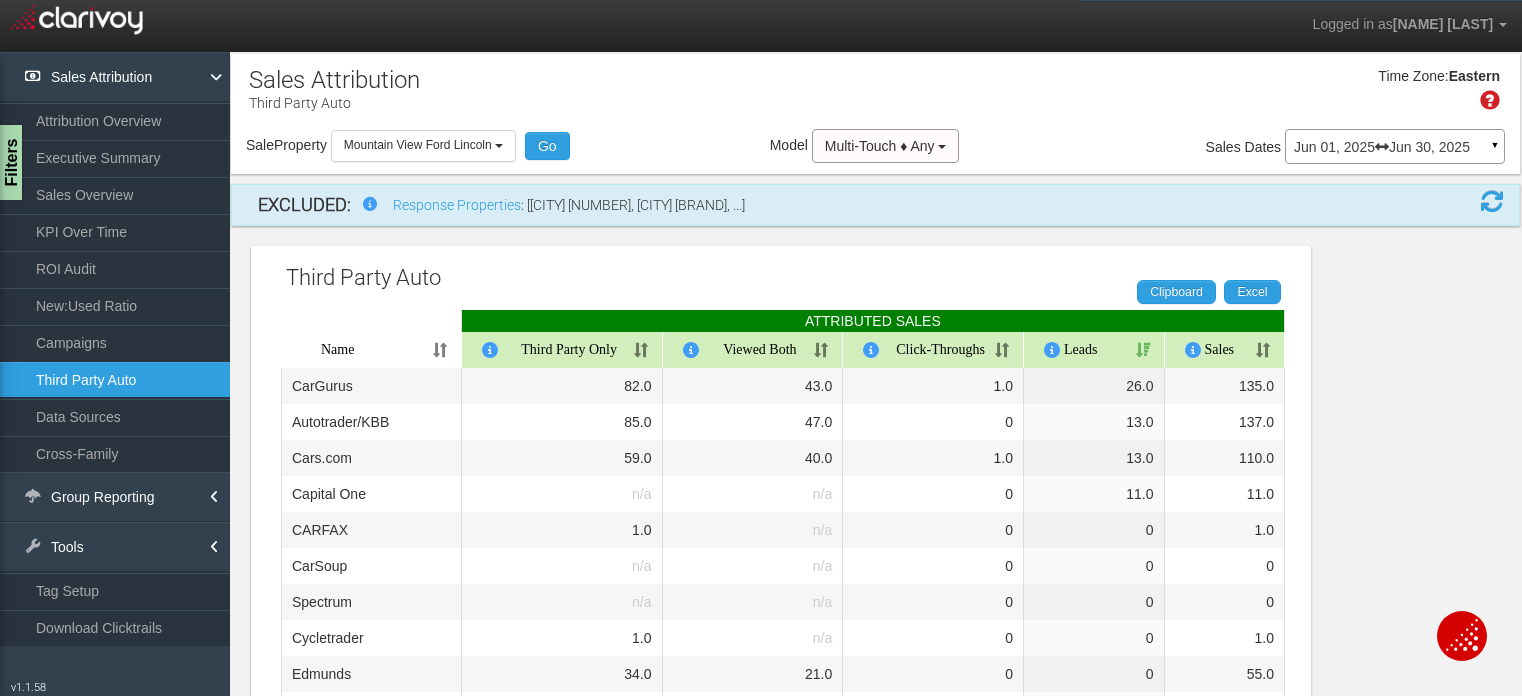select on "object:630" 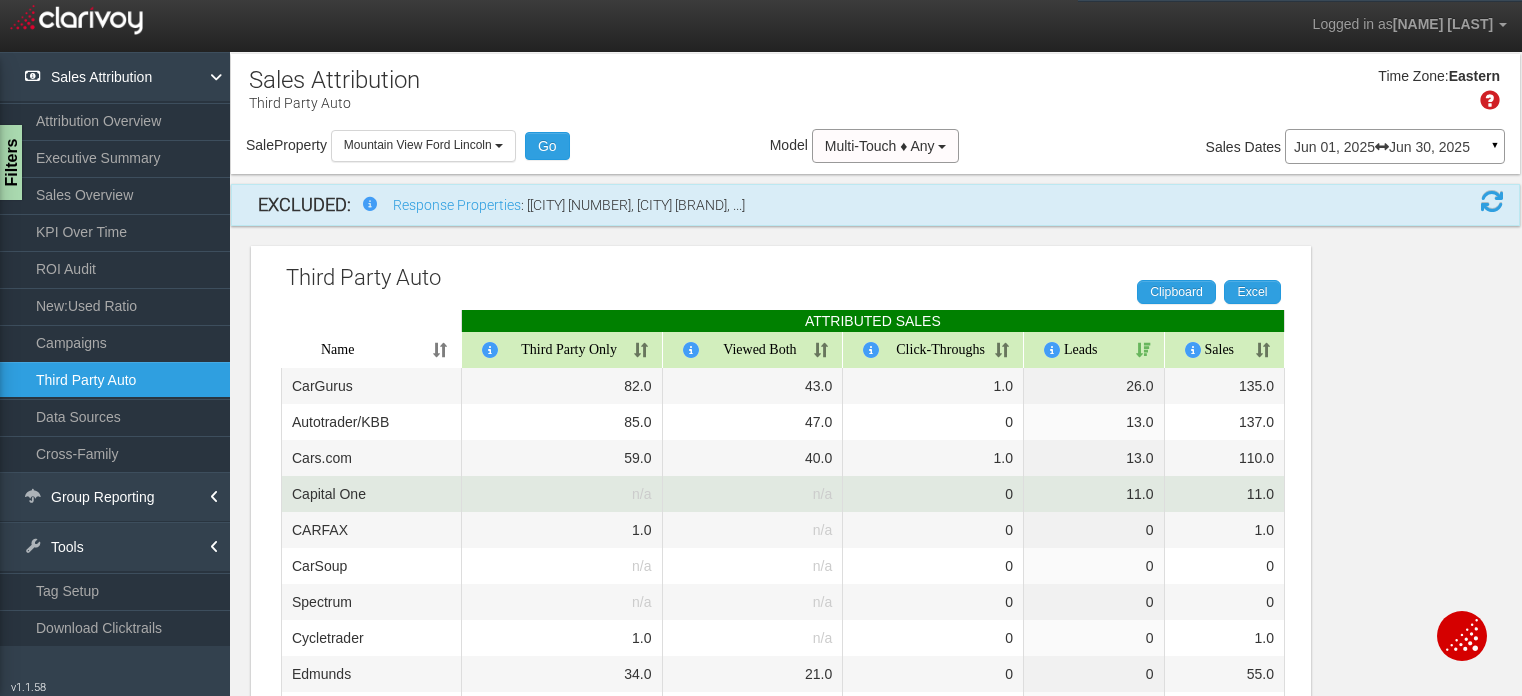 scroll, scrollTop: 0, scrollLeft: 0, axis: both 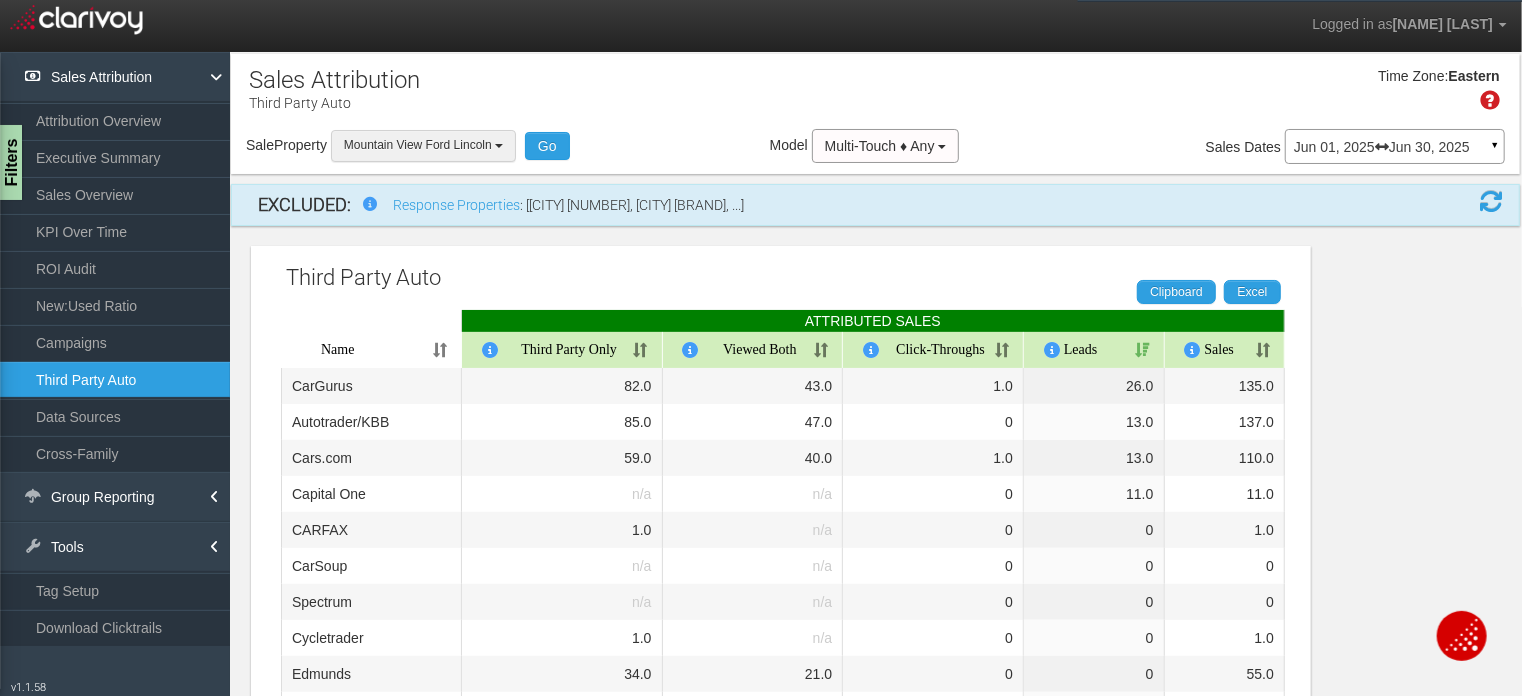 click on "Mountain View Ford Lincoln" at bounding box center (418, 145) 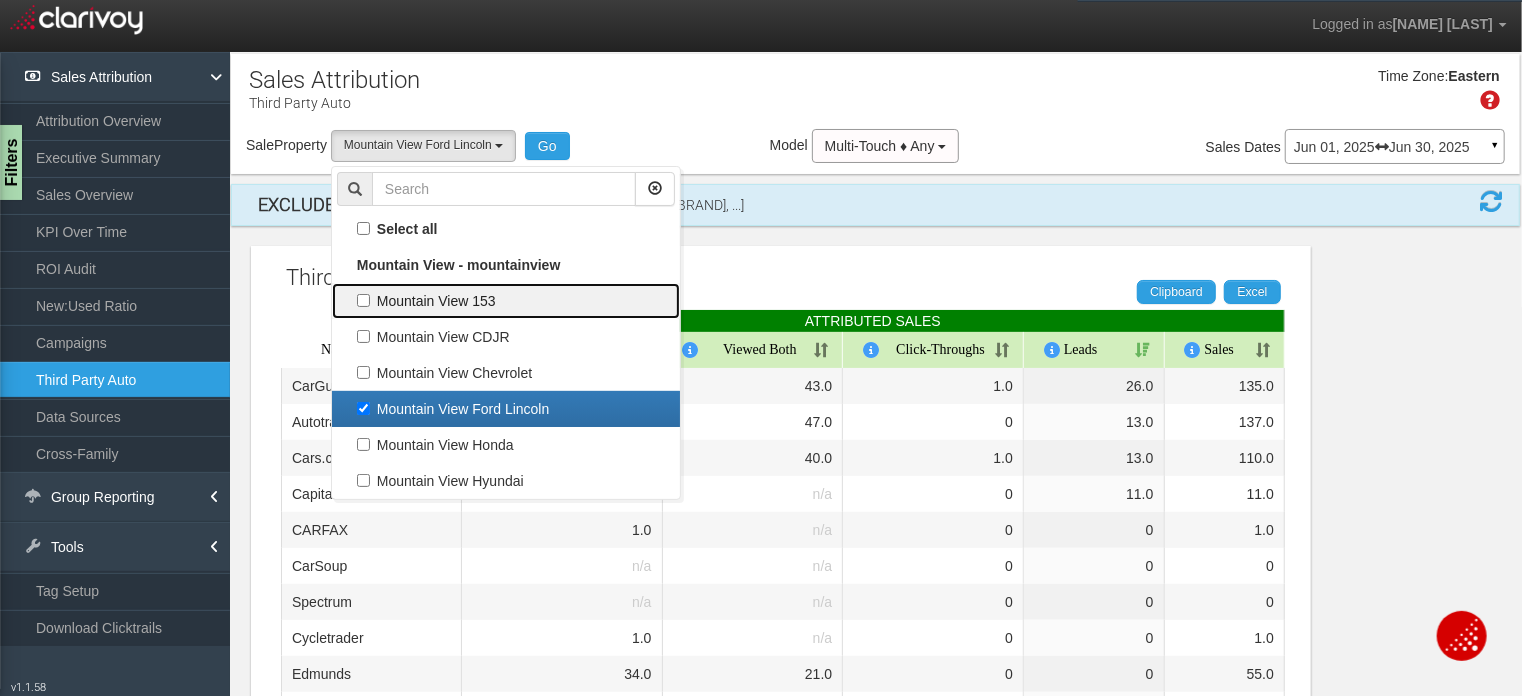 click on "Mountain View 153" at bounding box center [506, 301] 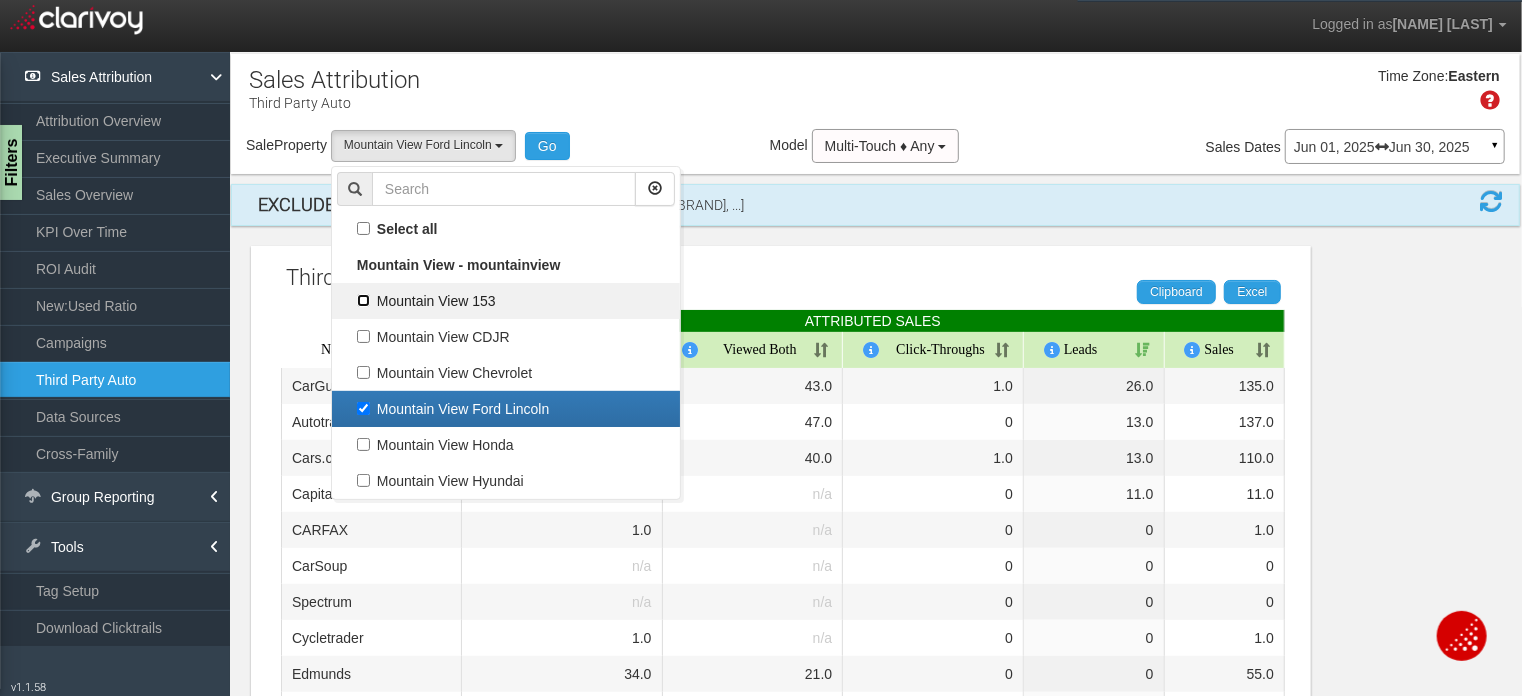 click on "Mountain View 153" at bounding box center [363, 300] 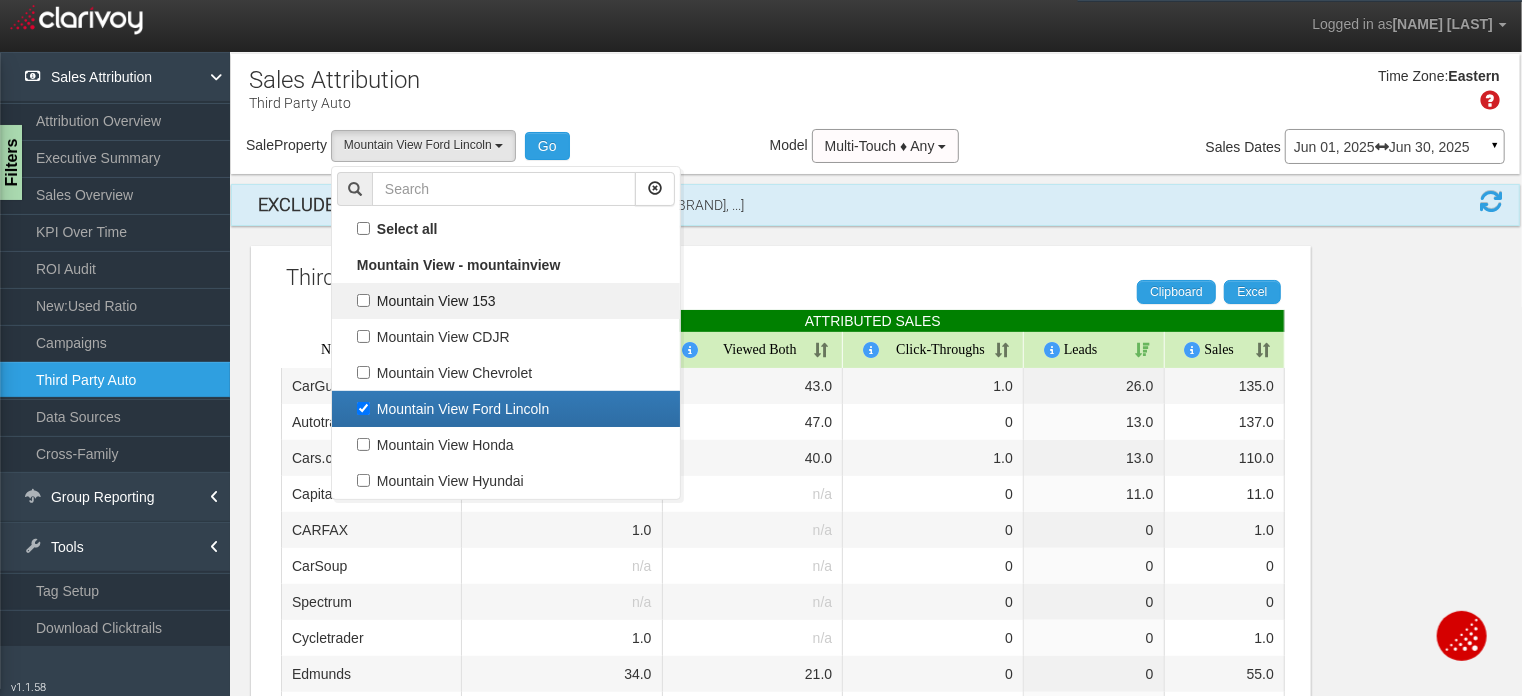 checkbox on "true" 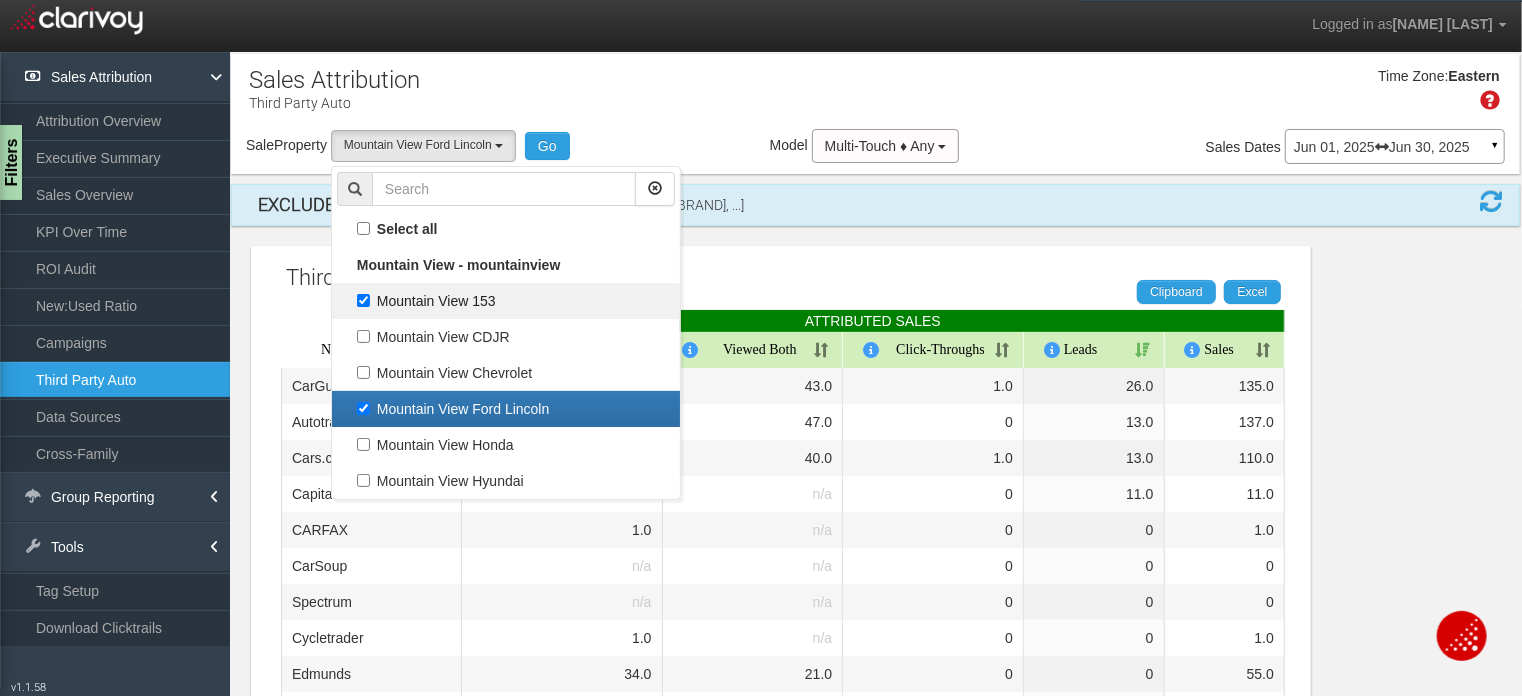 select on "object:627" 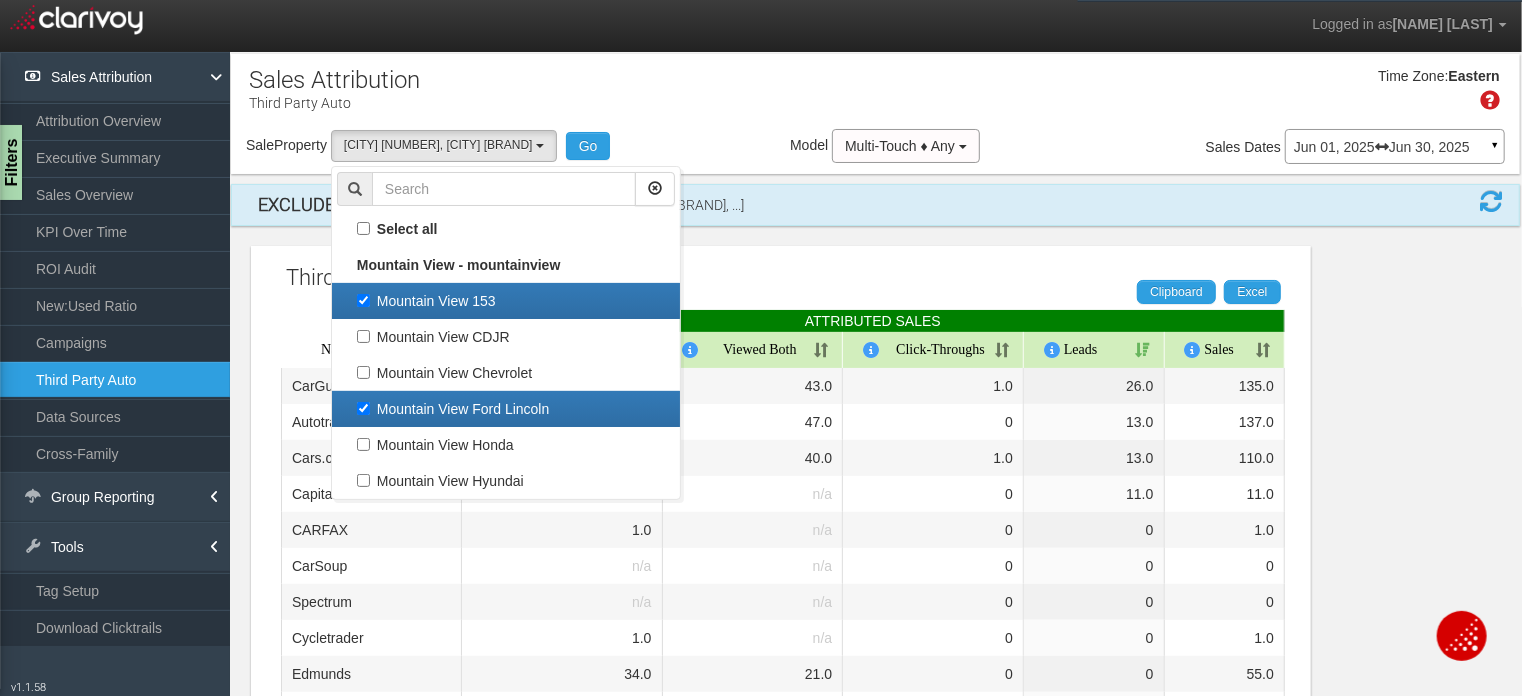 scroll, scrollTop: 71, scrollLeft: 0, axis: vertical 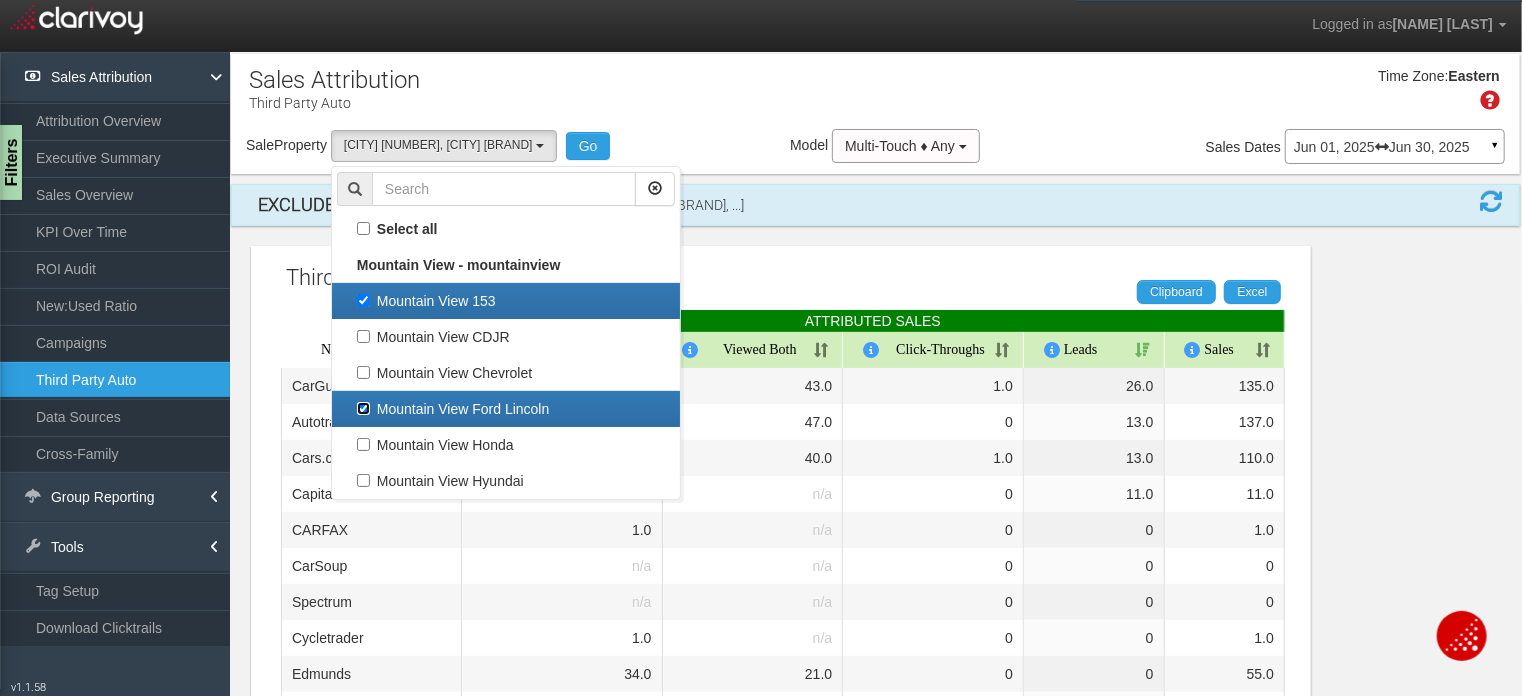 click on "Mountain View Ford Lincoln" at bounding box center (363, 408) 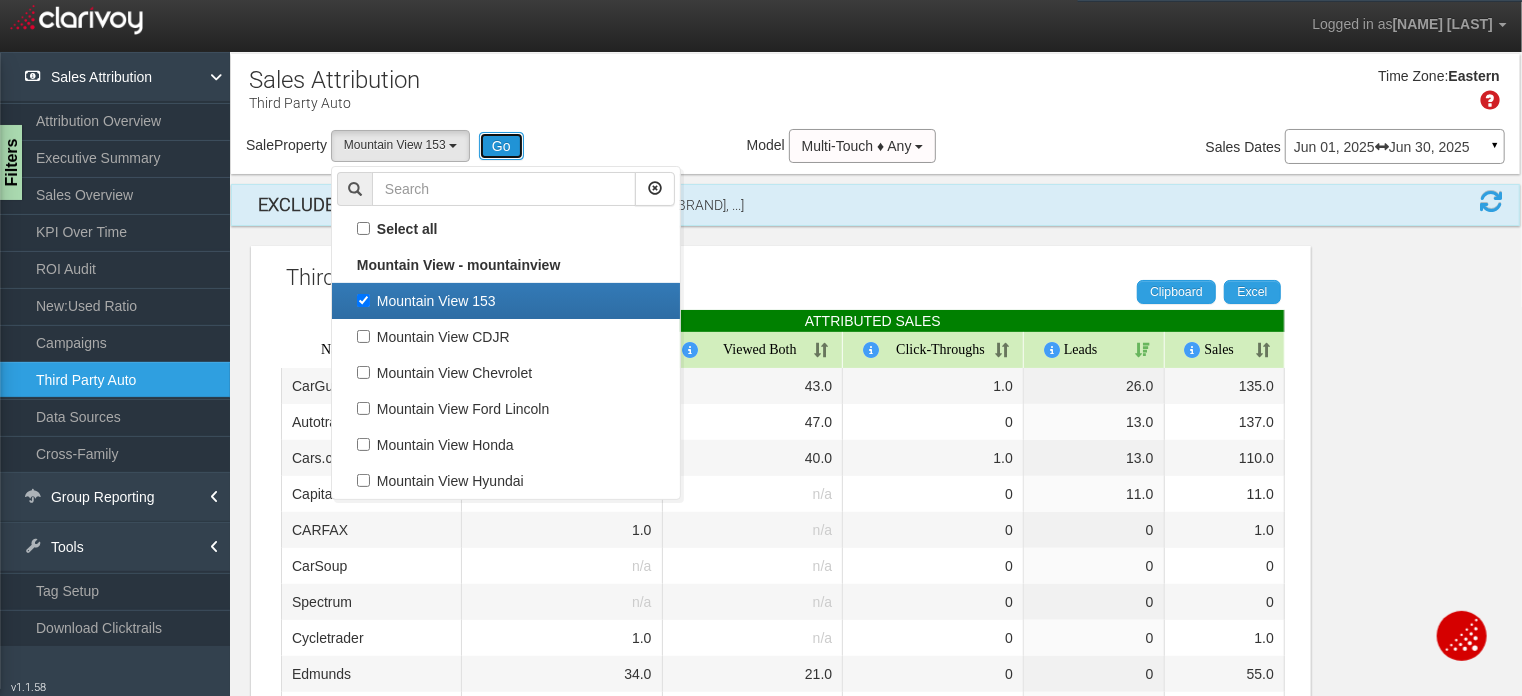 drag, startPoint x: 506, startPoint y: 136, endPoint x: 524, endPoint y: 130, distance: 18.973665 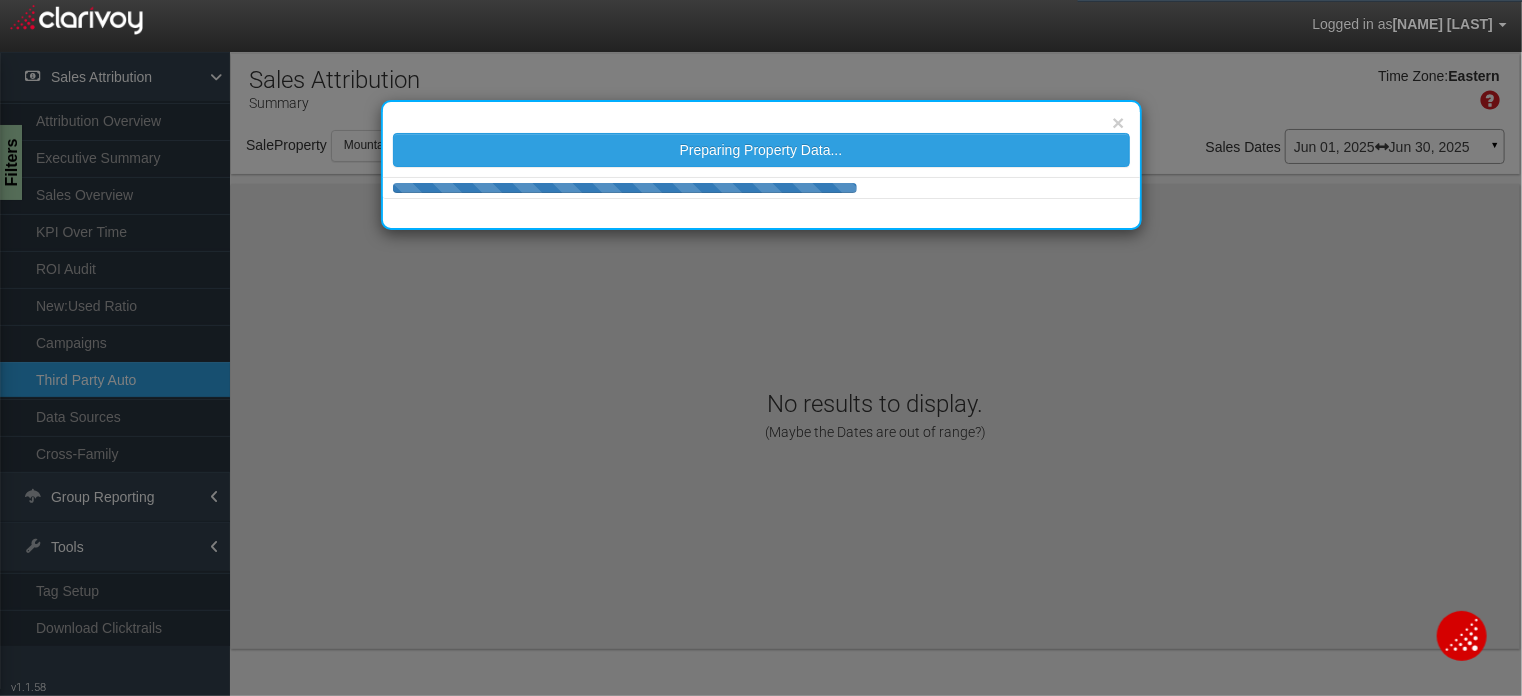 scroll, scrollTop: 0, scrollLeft: 0, axis: both 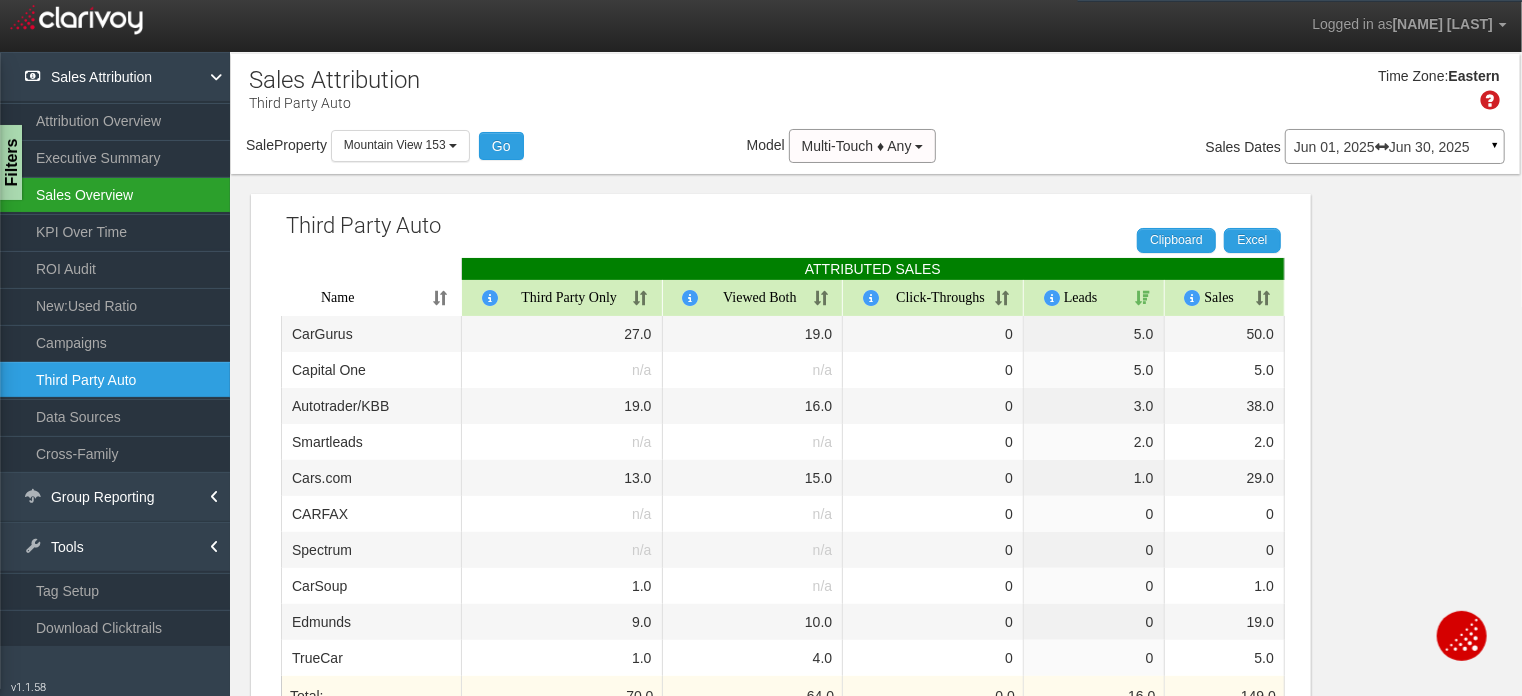 click on "Sales Overview" at bounding box center (115, 195) 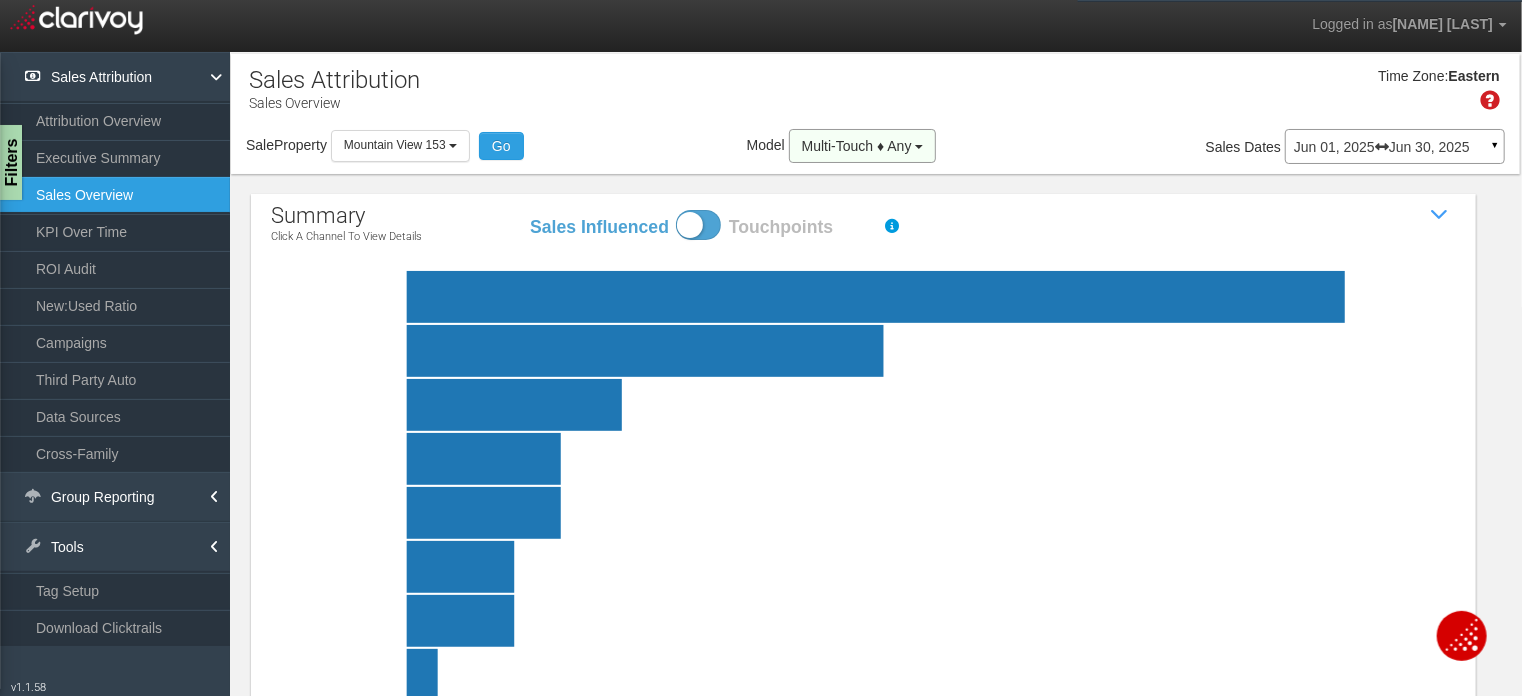 click on "Multi-Touch ♦ Any" at bounding box center [863, 146] 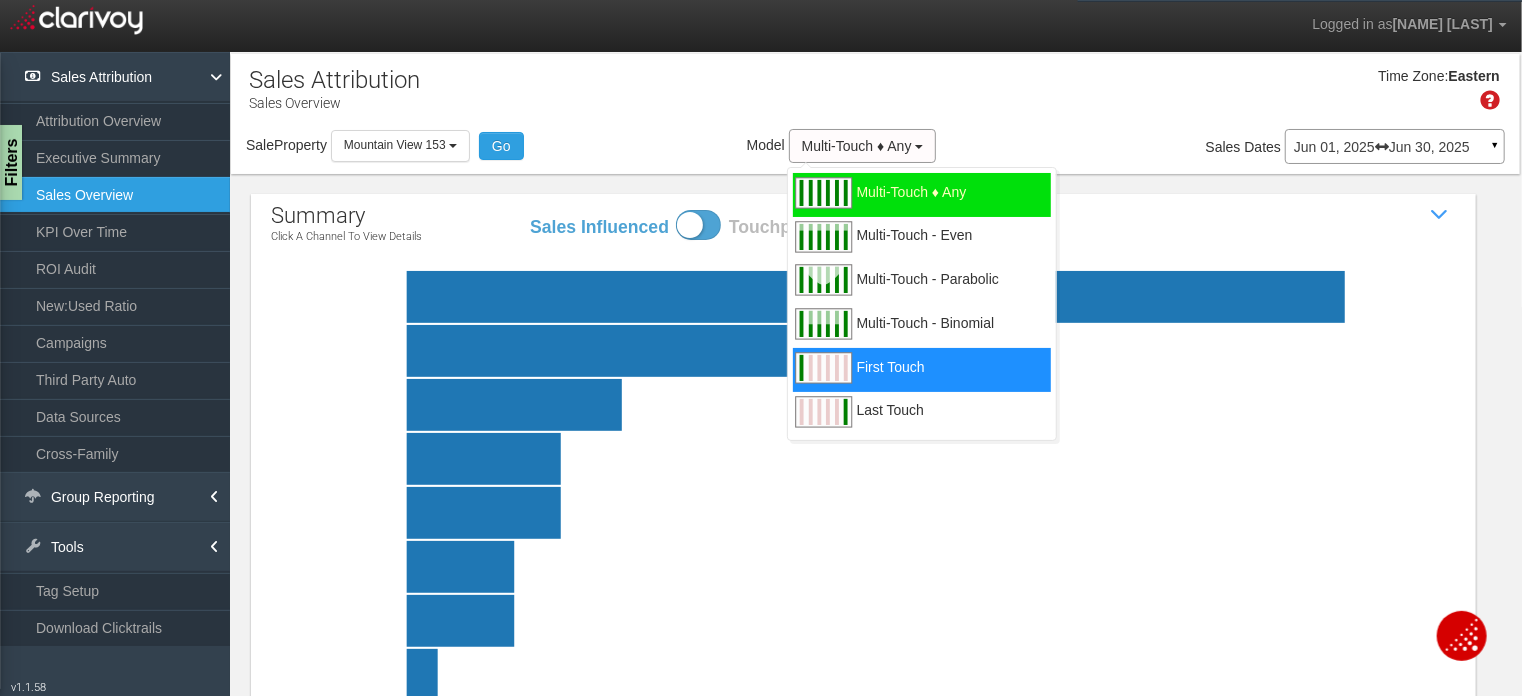 click on "First Touch" at bounding box center [922, 370] 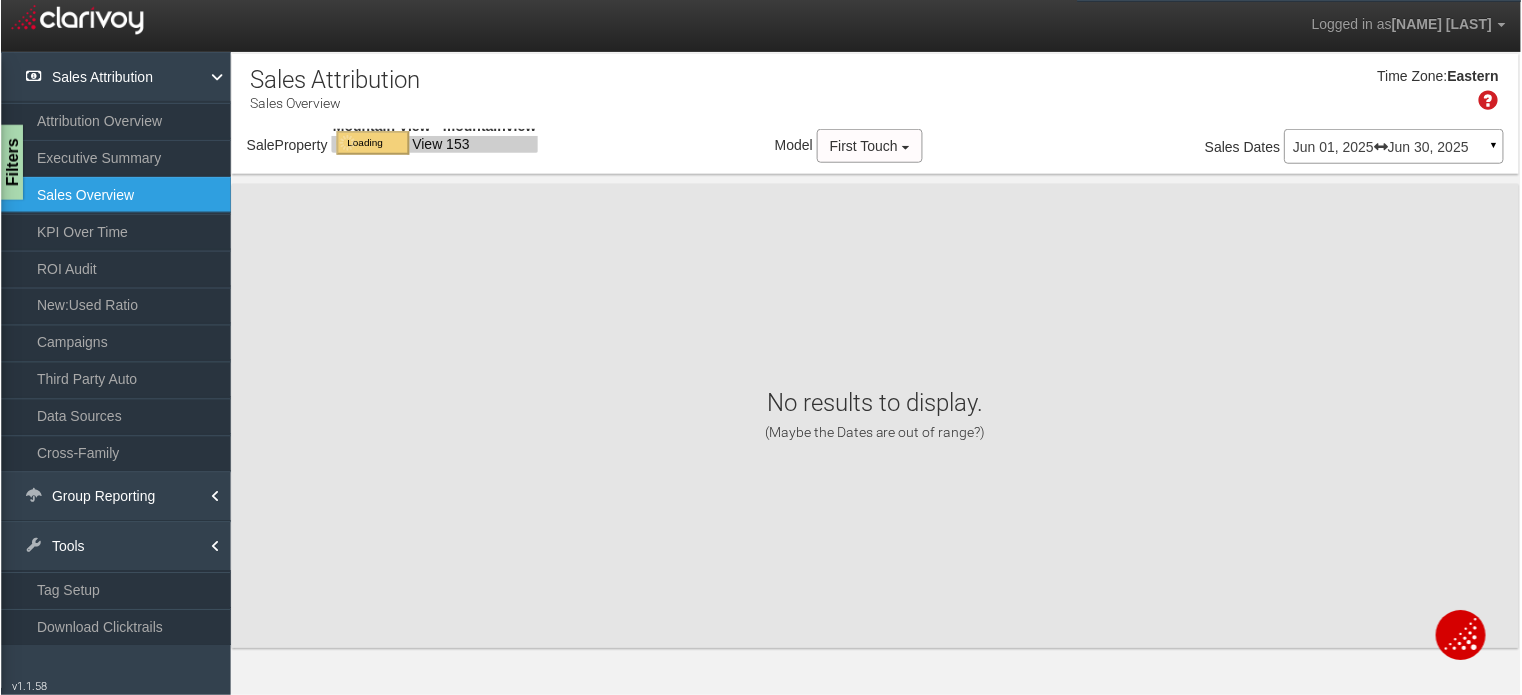 scroll, scrollTop: 0, scrollLeft: 0, axis: both 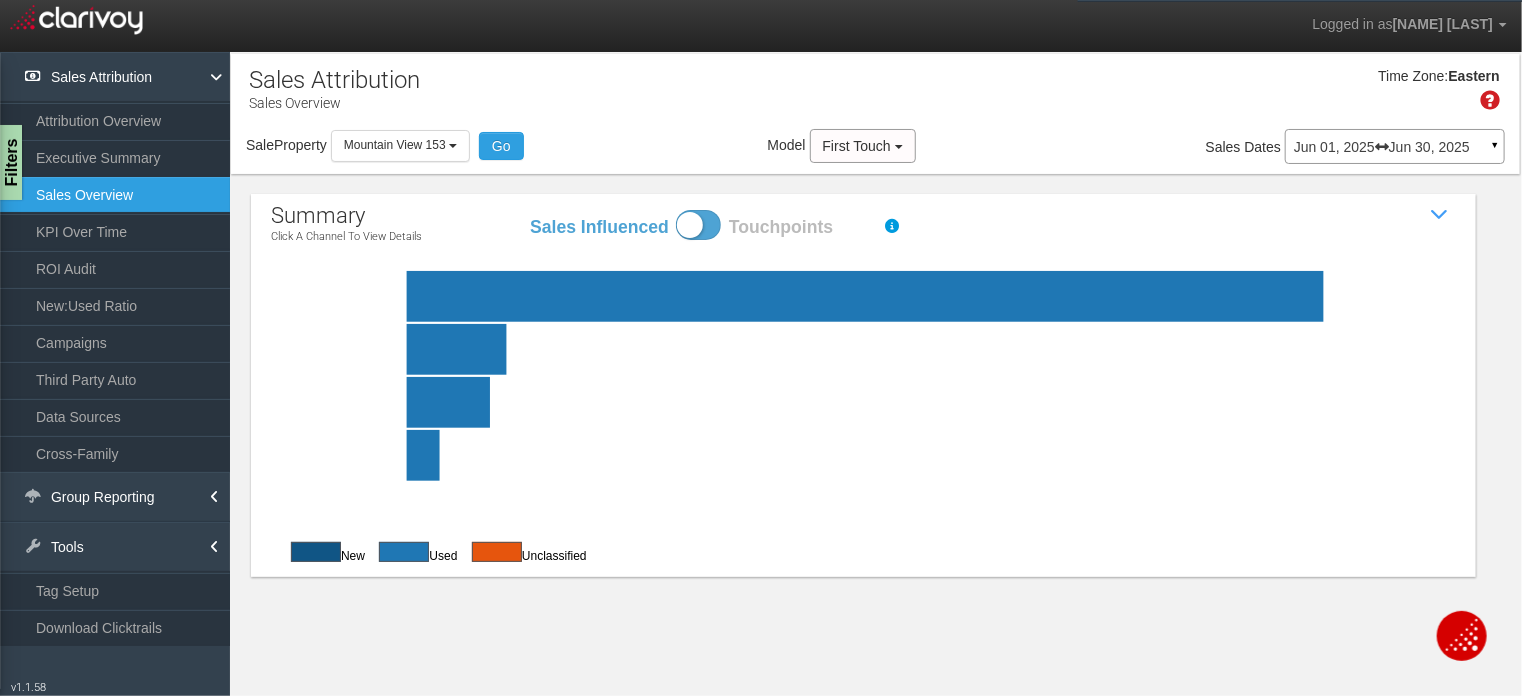 click 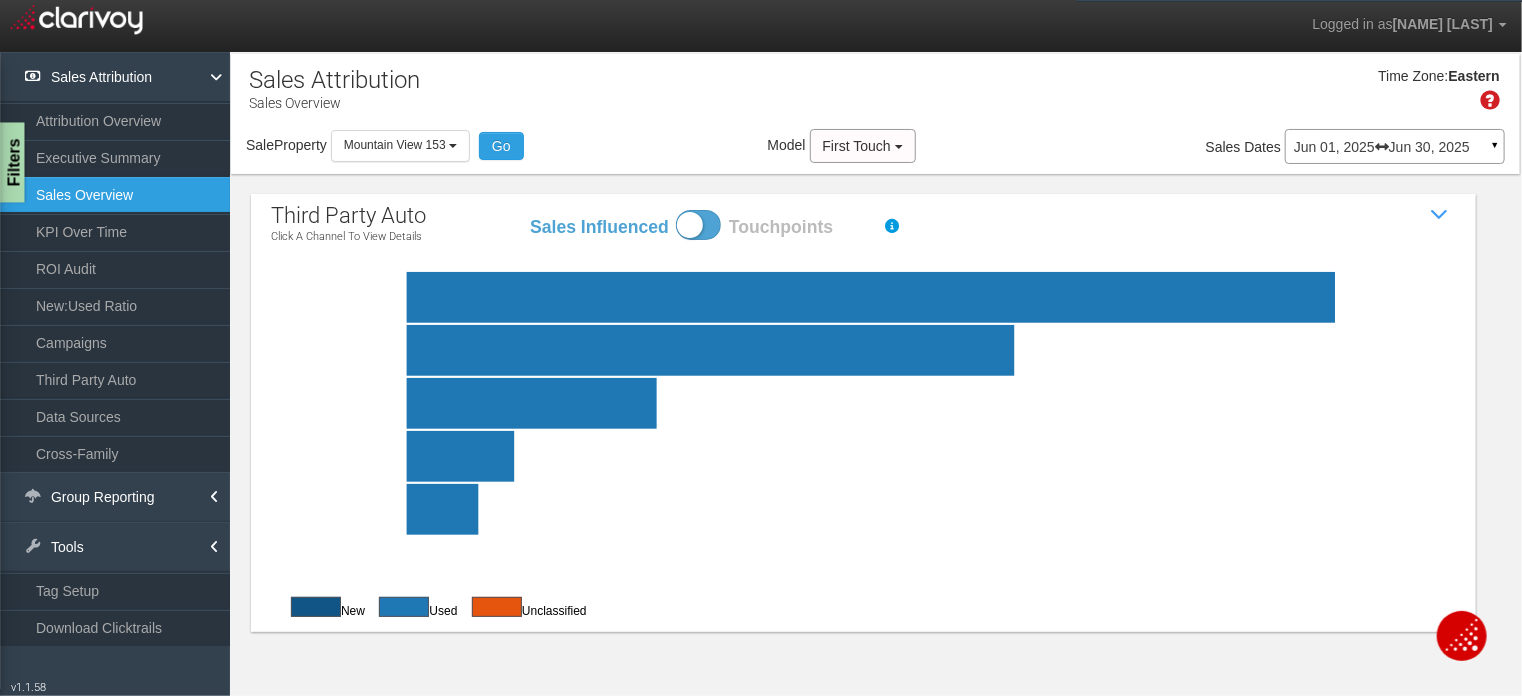 click on "Filters" at bounding box center [12, 163] 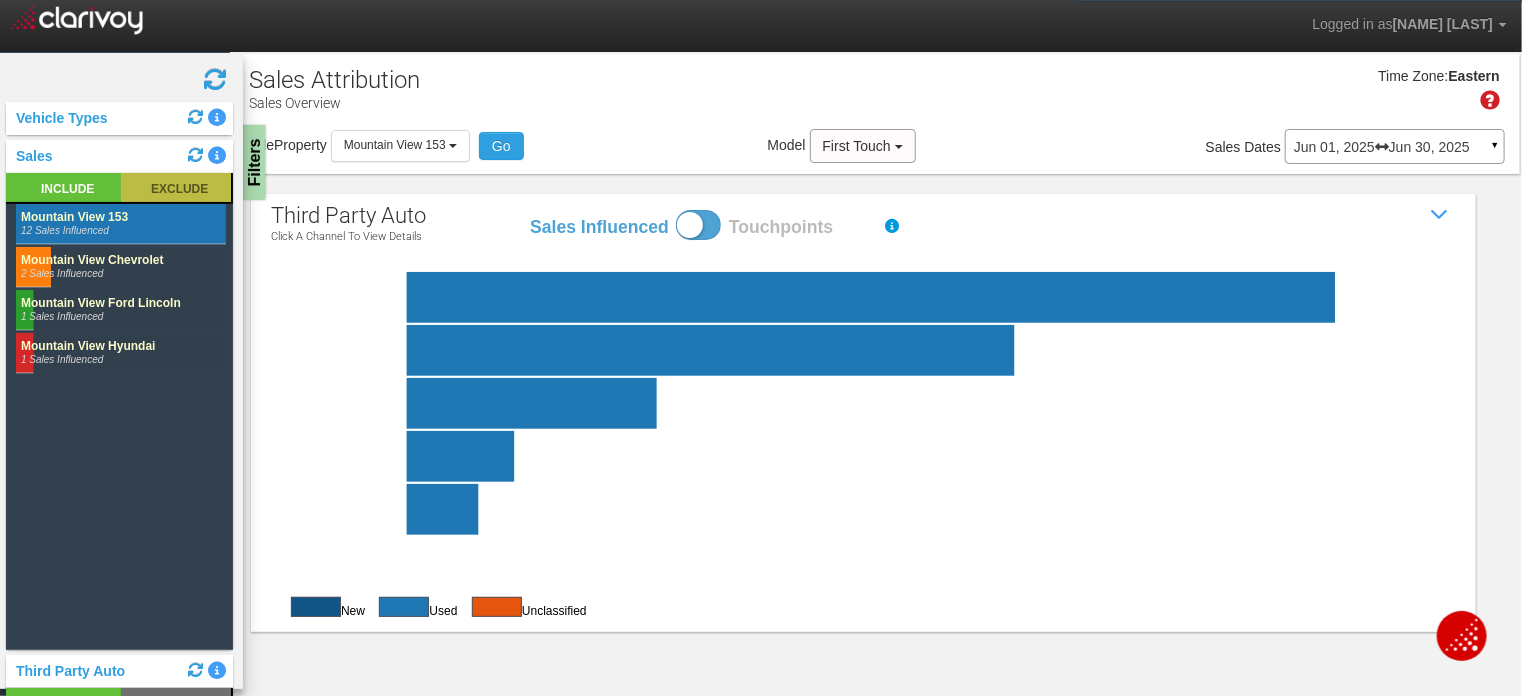 click 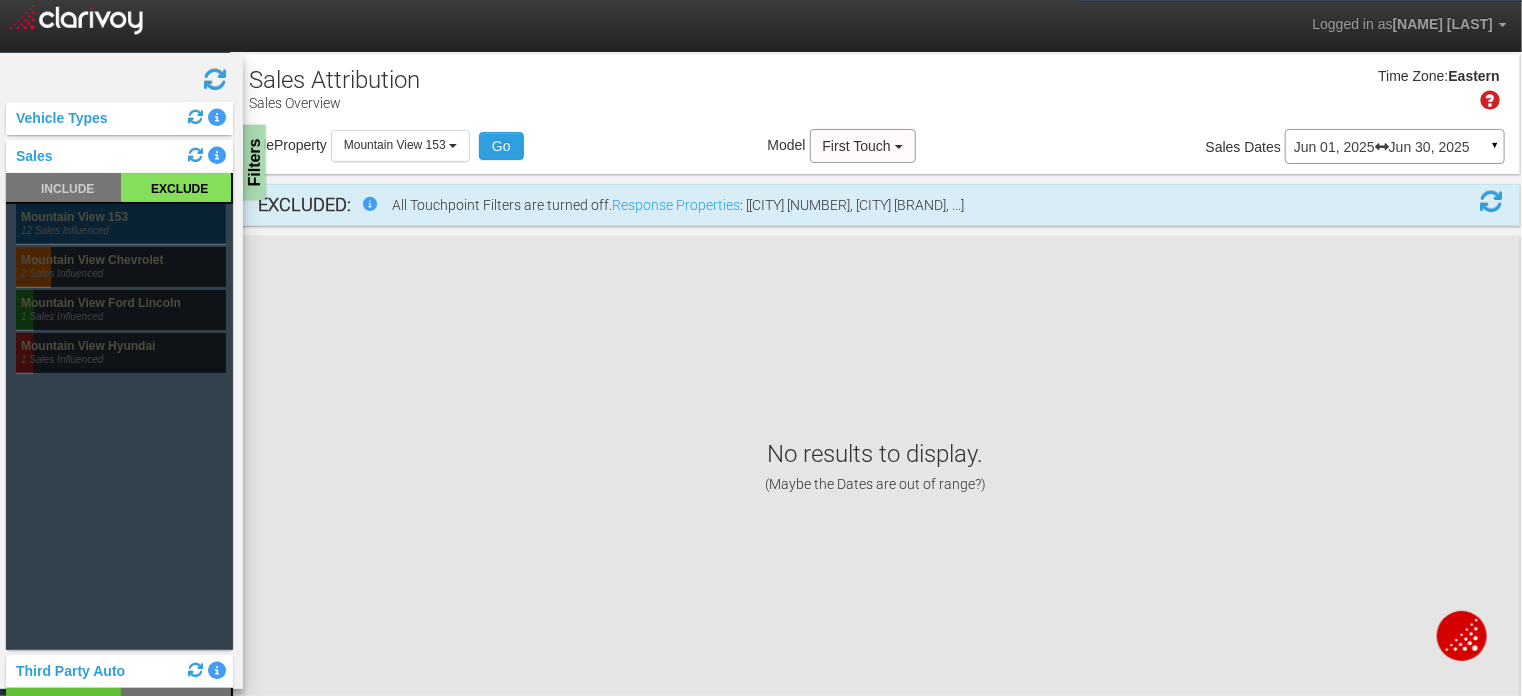 click 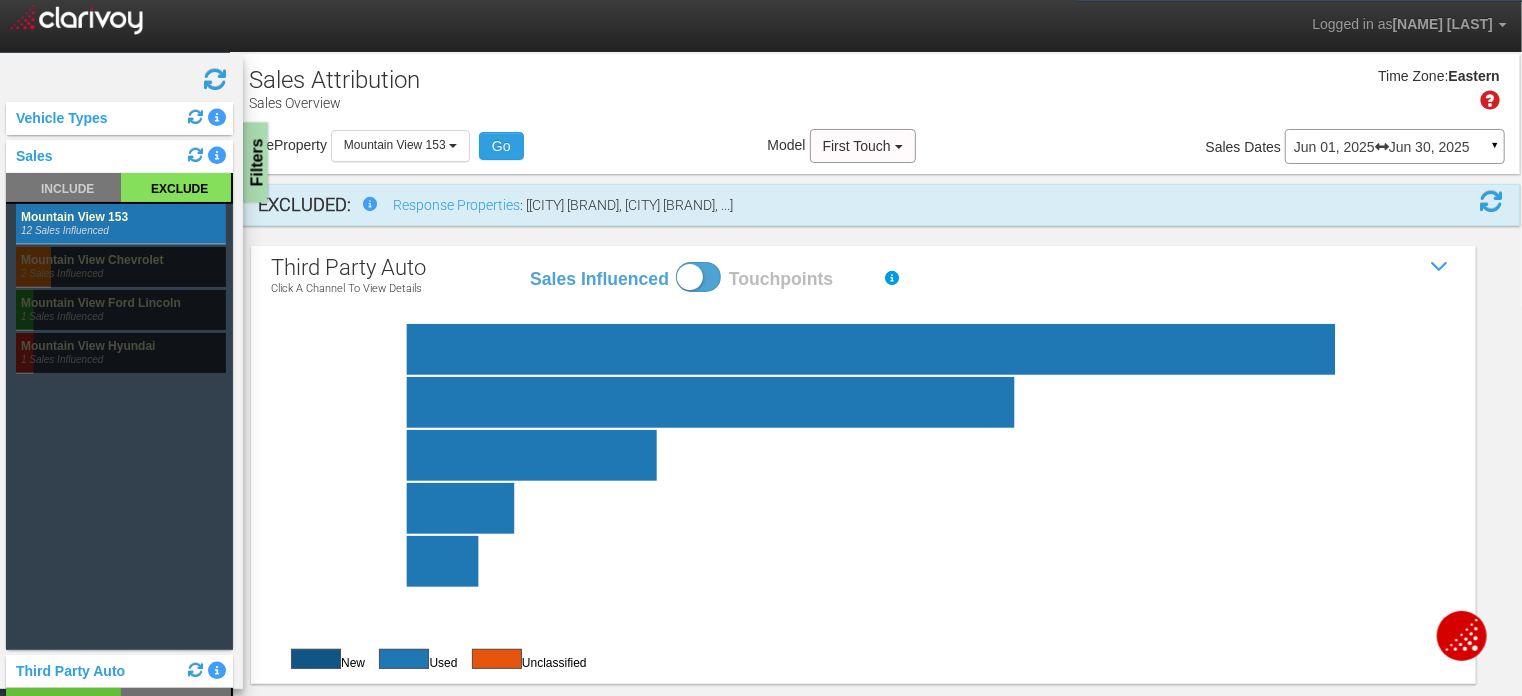 click on "Filters" at bounding box center [255, 163] 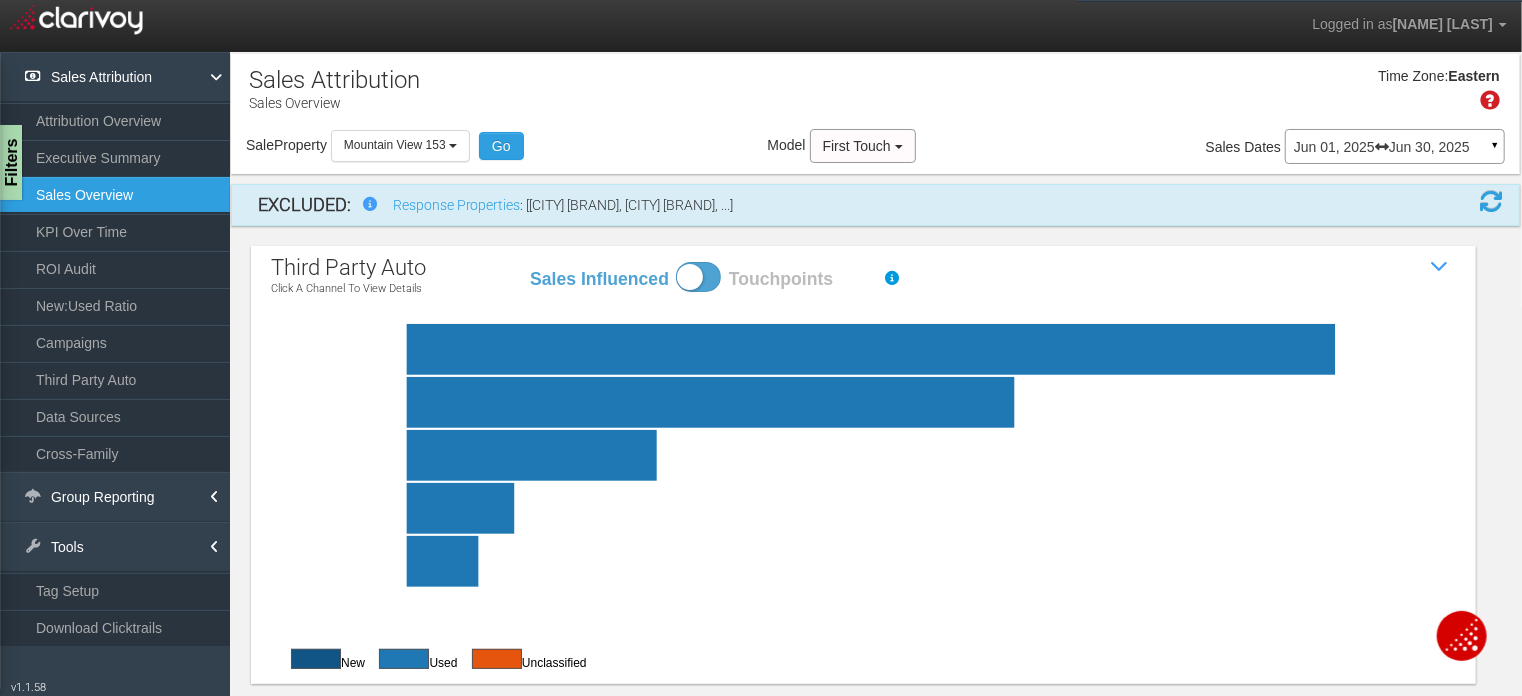 click on "Jun 01, 2025   Jun 30, 2025" at bounding box center [1395, 147] 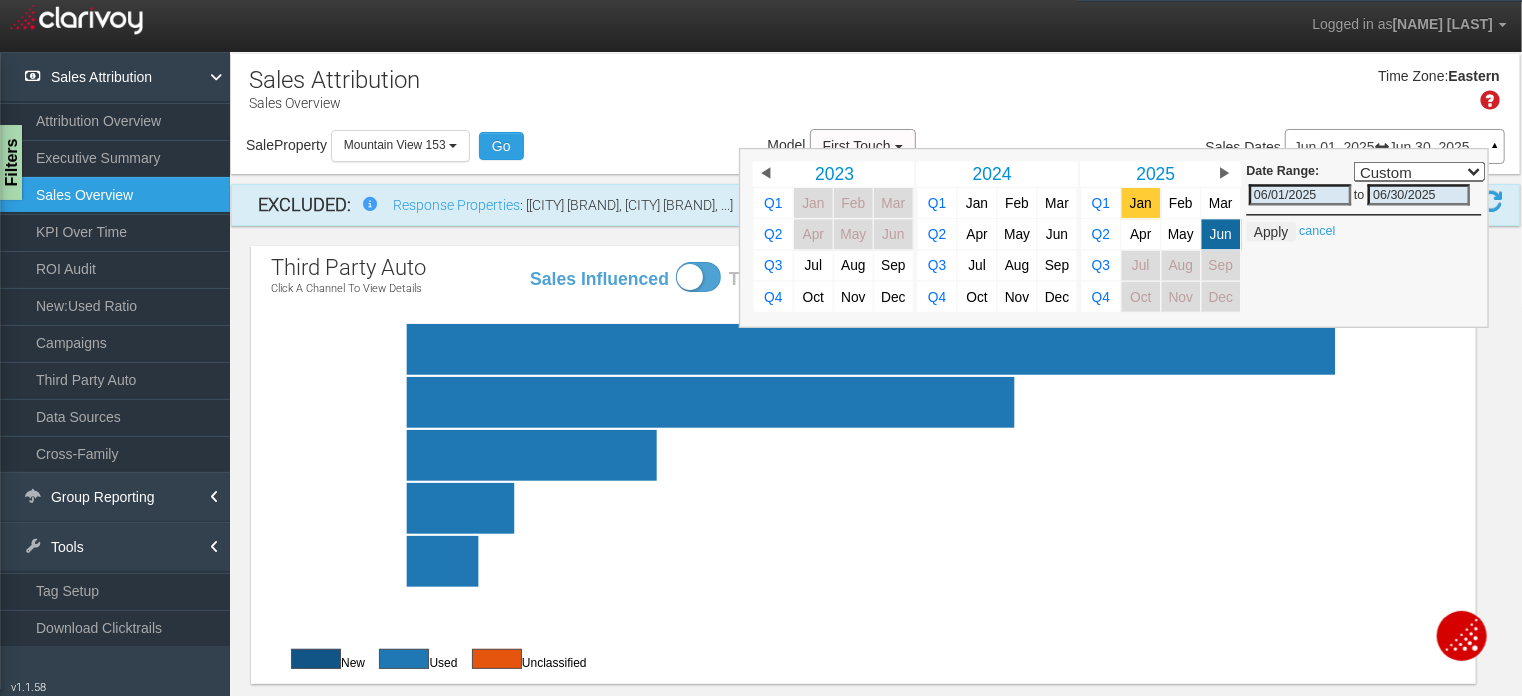 click on "Jan" at bounding box center [1141, 203] 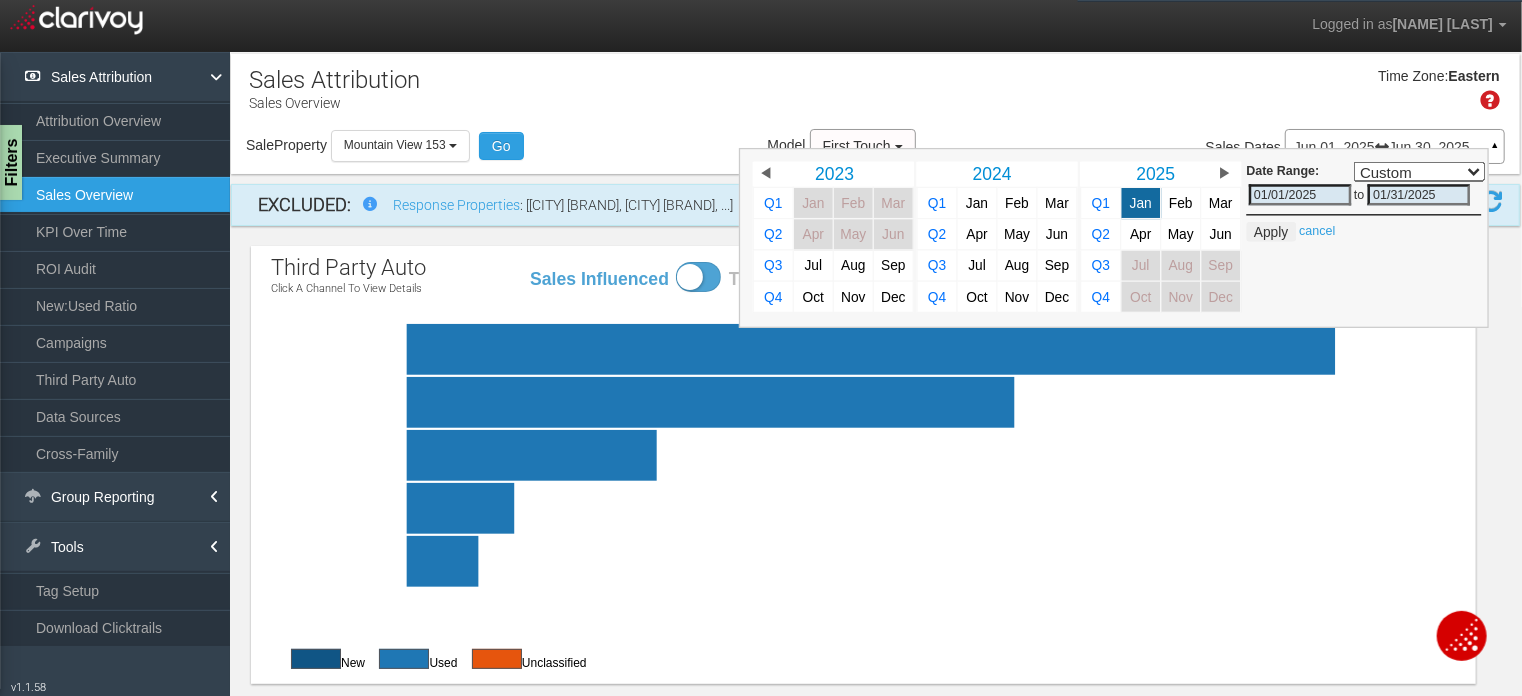 click on "Jan" at bounding box center [1141, 203] 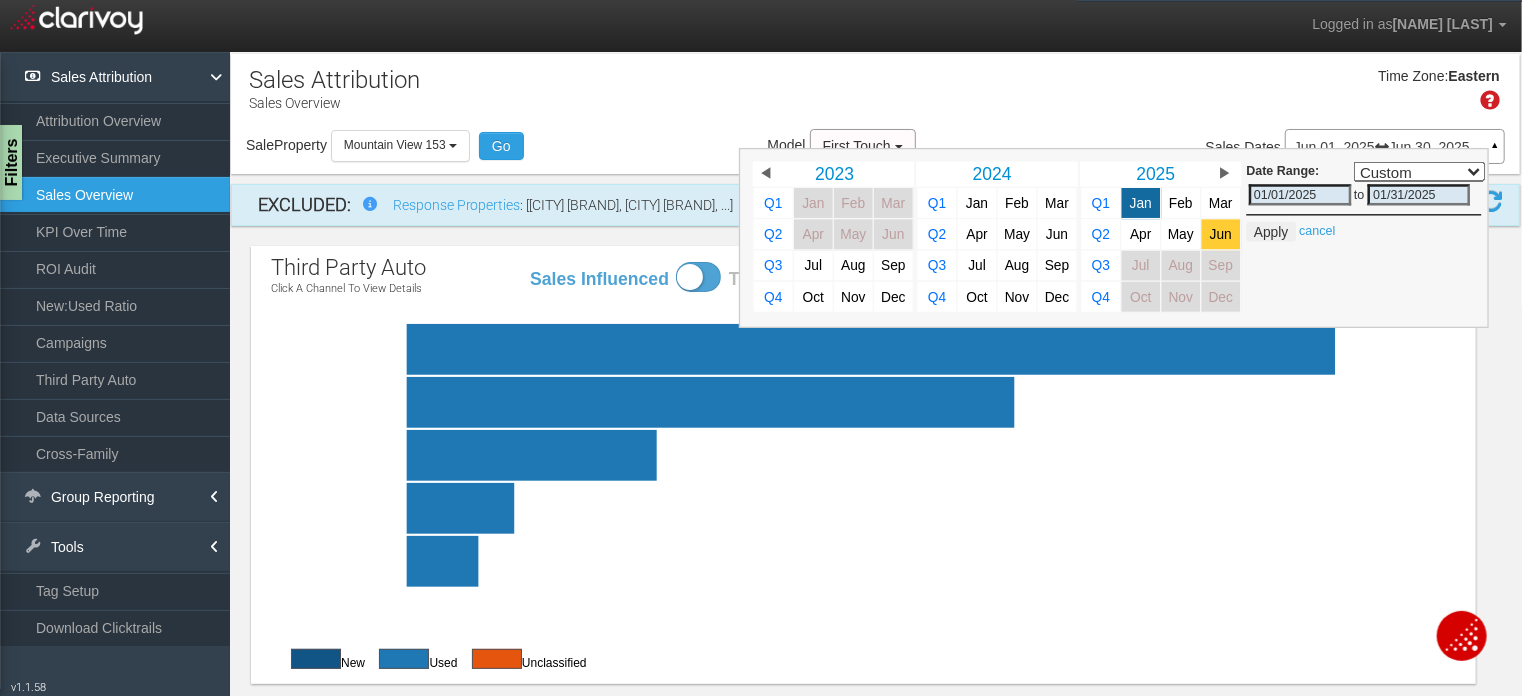 click on "Jun" at bounding box center (1221, 234) 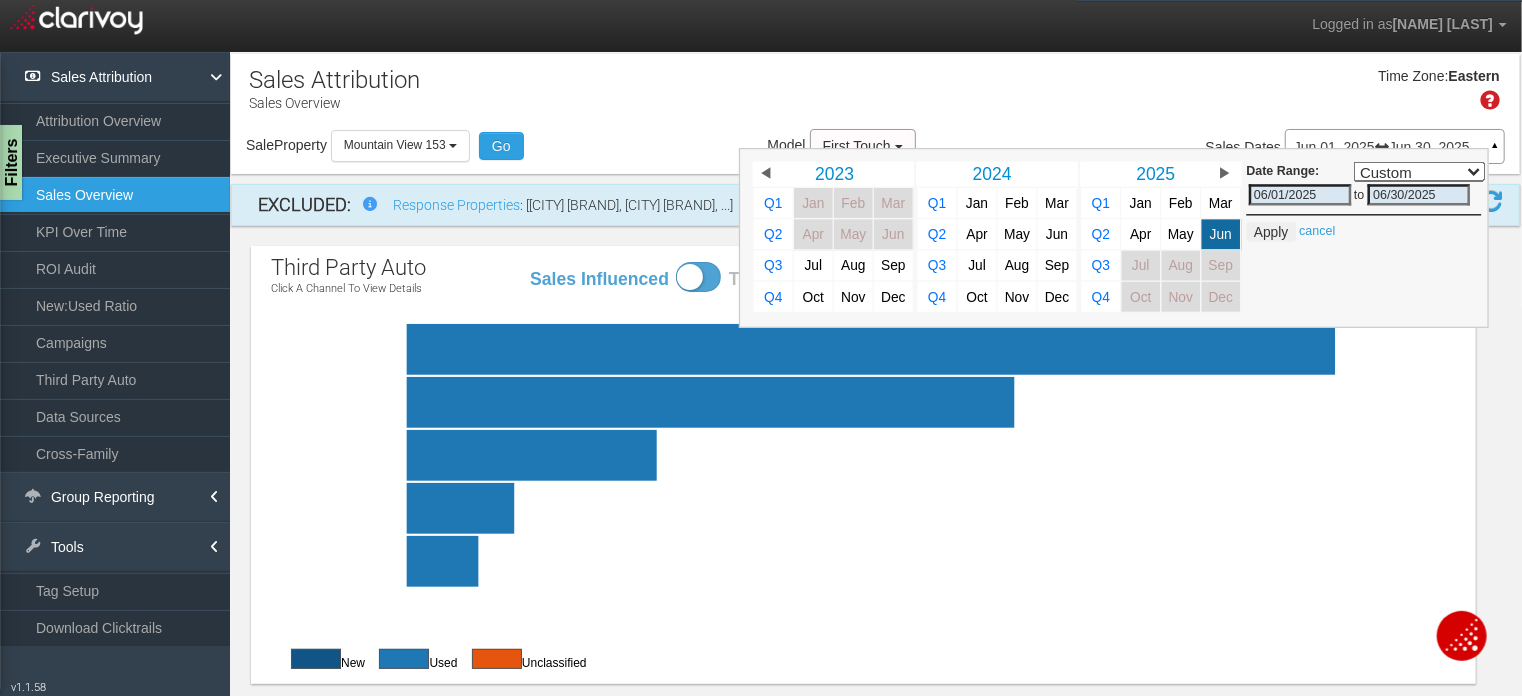 click on "Jun" at bounding box center (1221, 234) 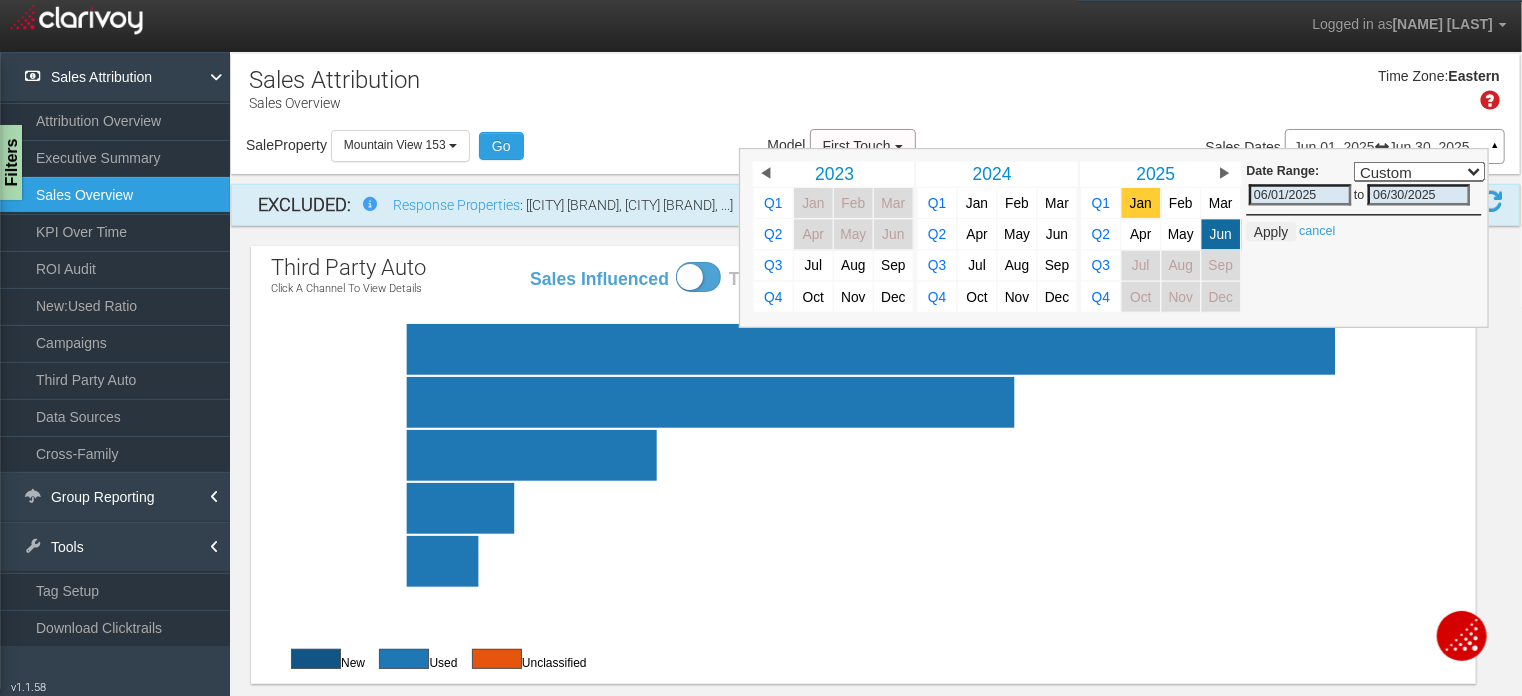 click on "Jan" at bounding box center [1141, 203] 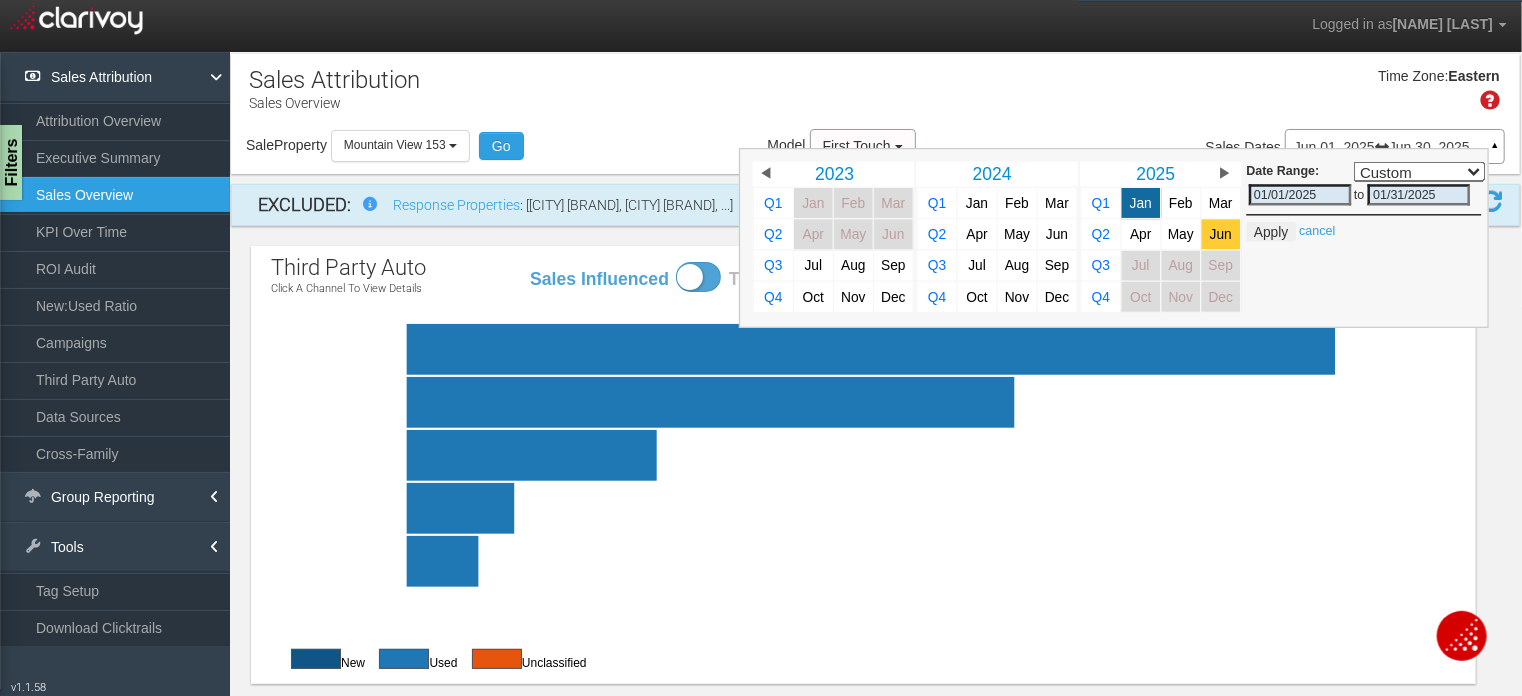click on "Jun" at bounding box center (1221, 234) 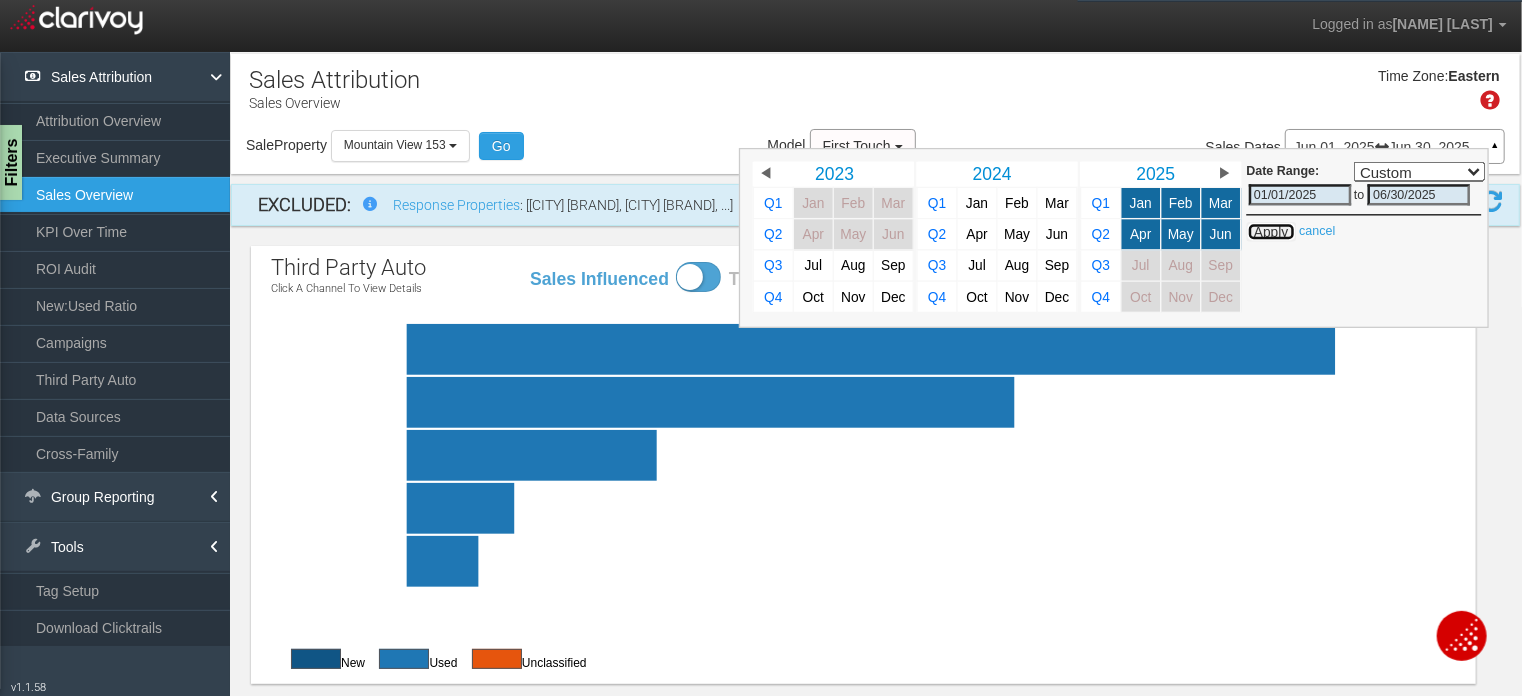click on "Apply" at bounding box center (1270, 232) 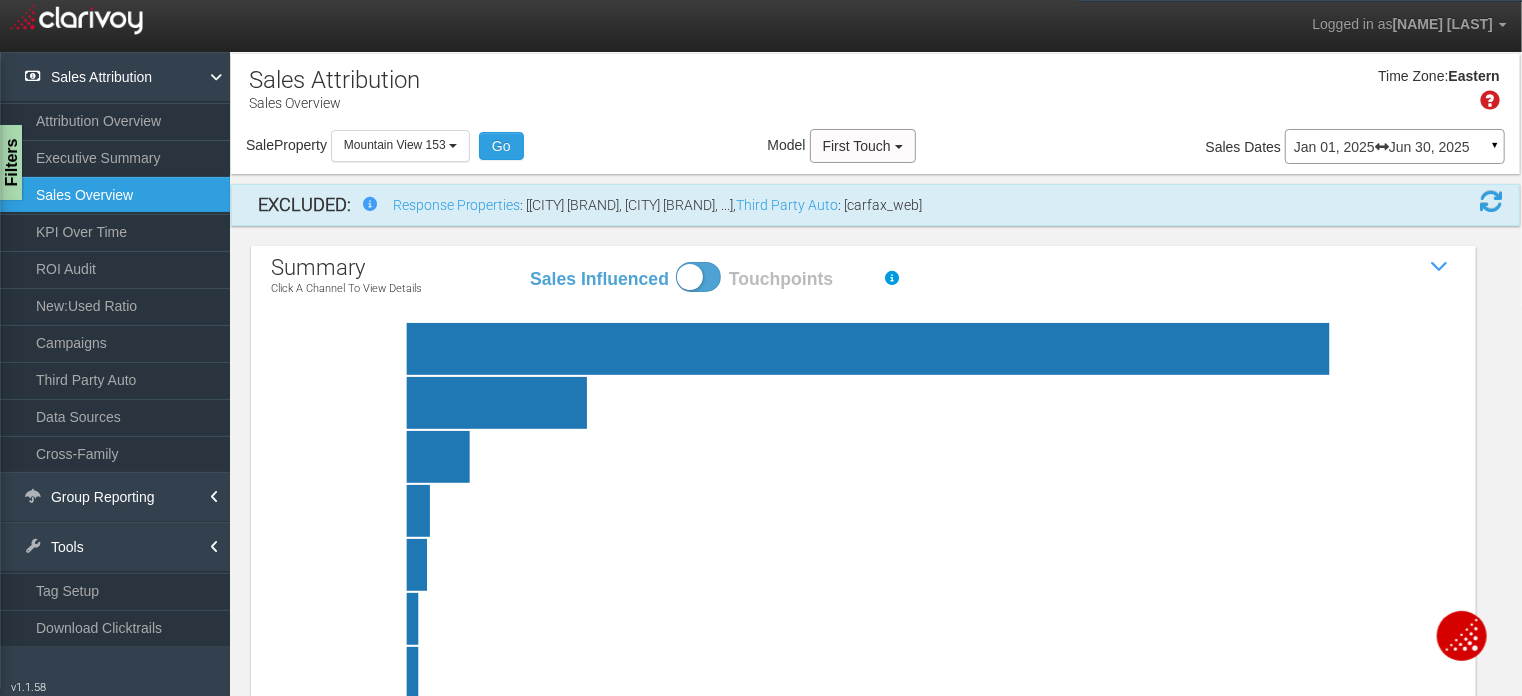 click 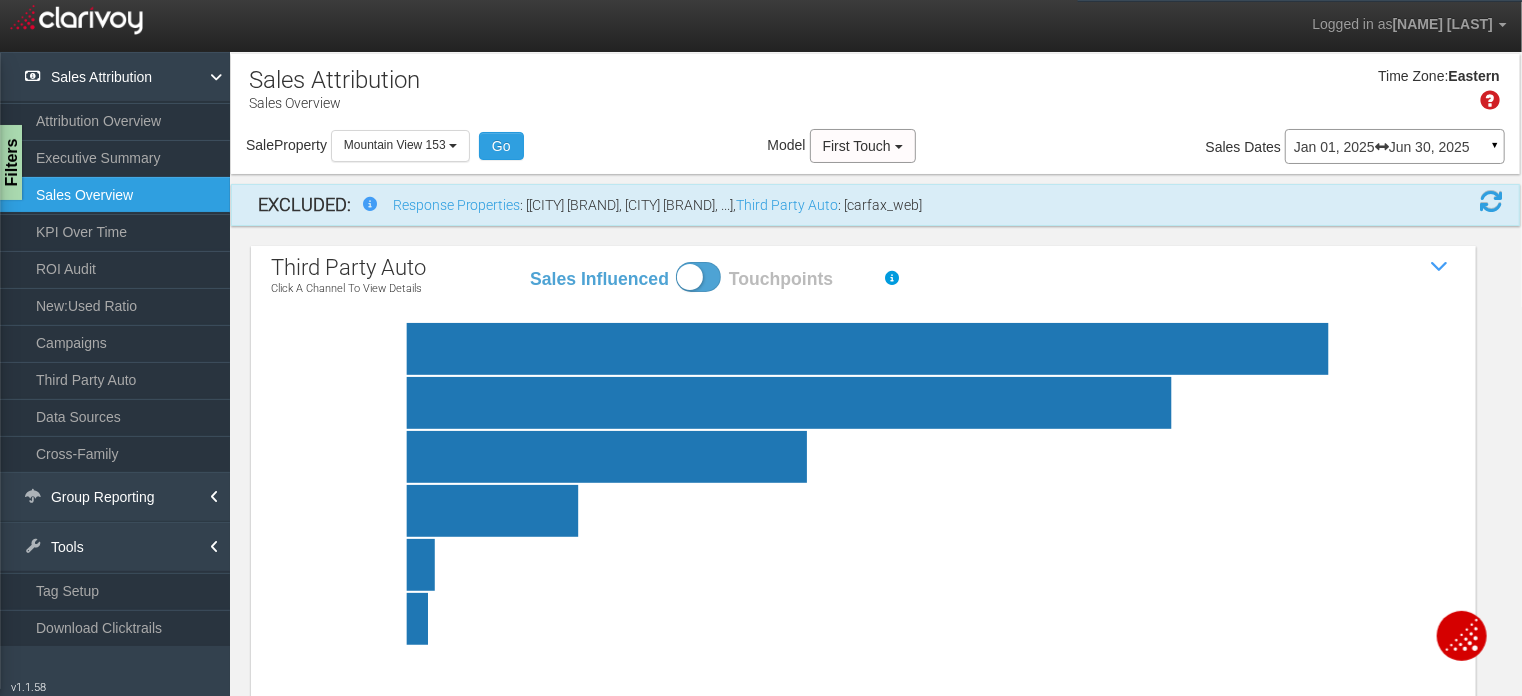 click on "Time Zone:
Eastern" at bounding box center [875, 96] 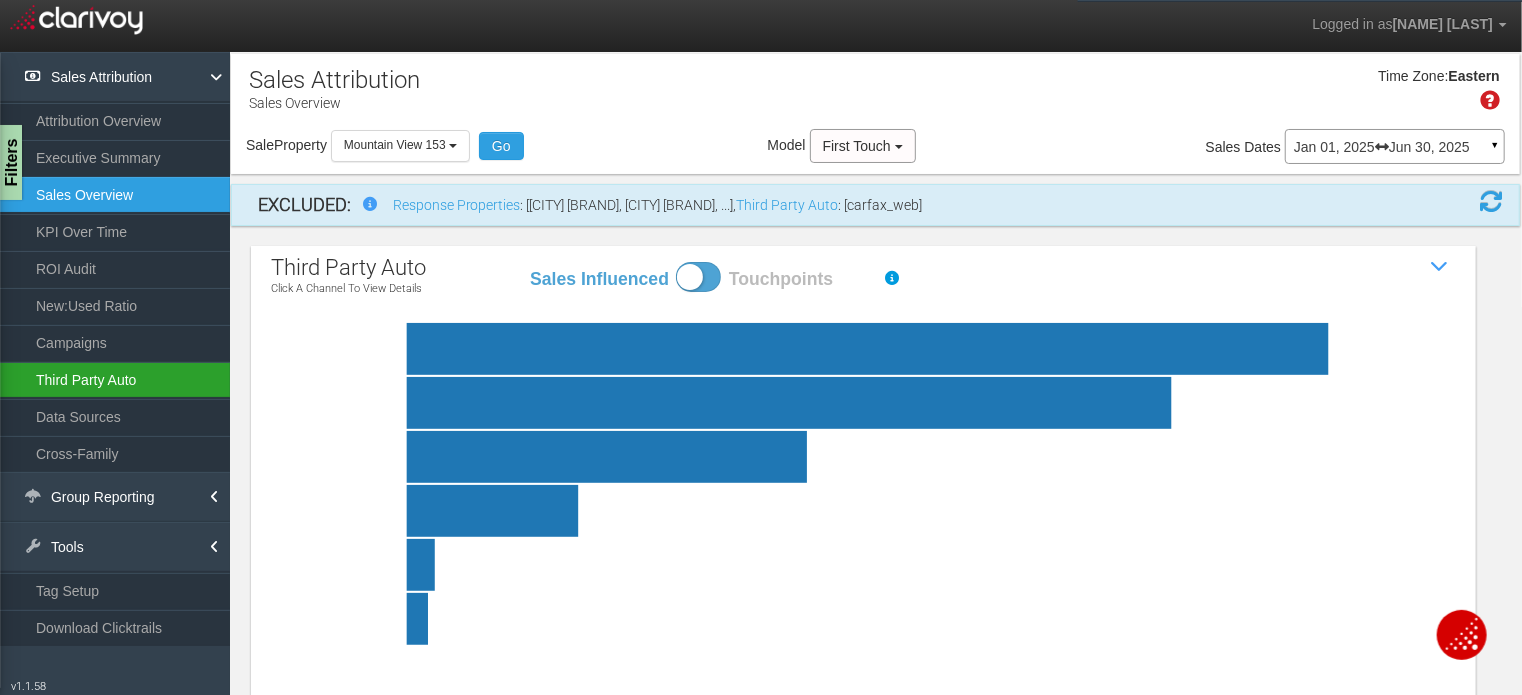 click on "Third Party Auto" at bounding box center [115, 380] 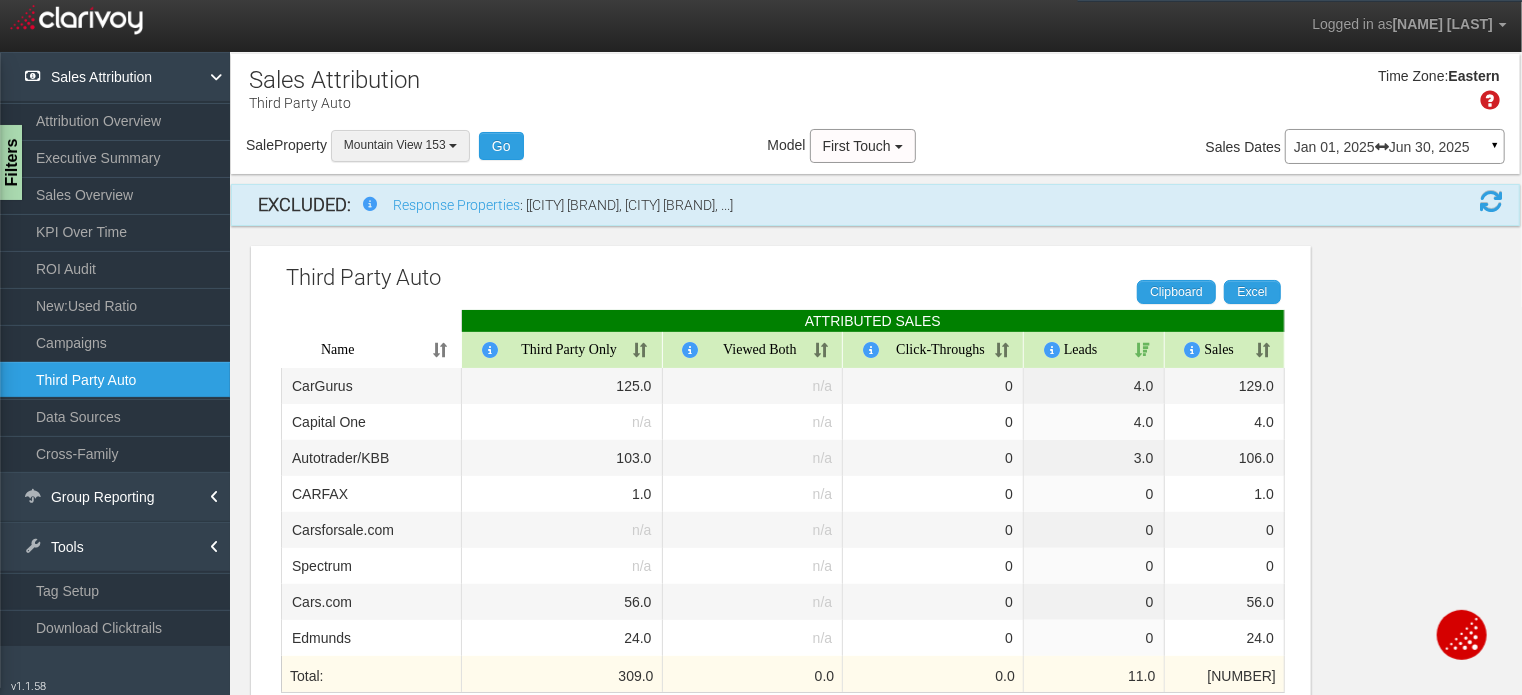 click on "Mountain View 153" at bounding box center [400, 145] 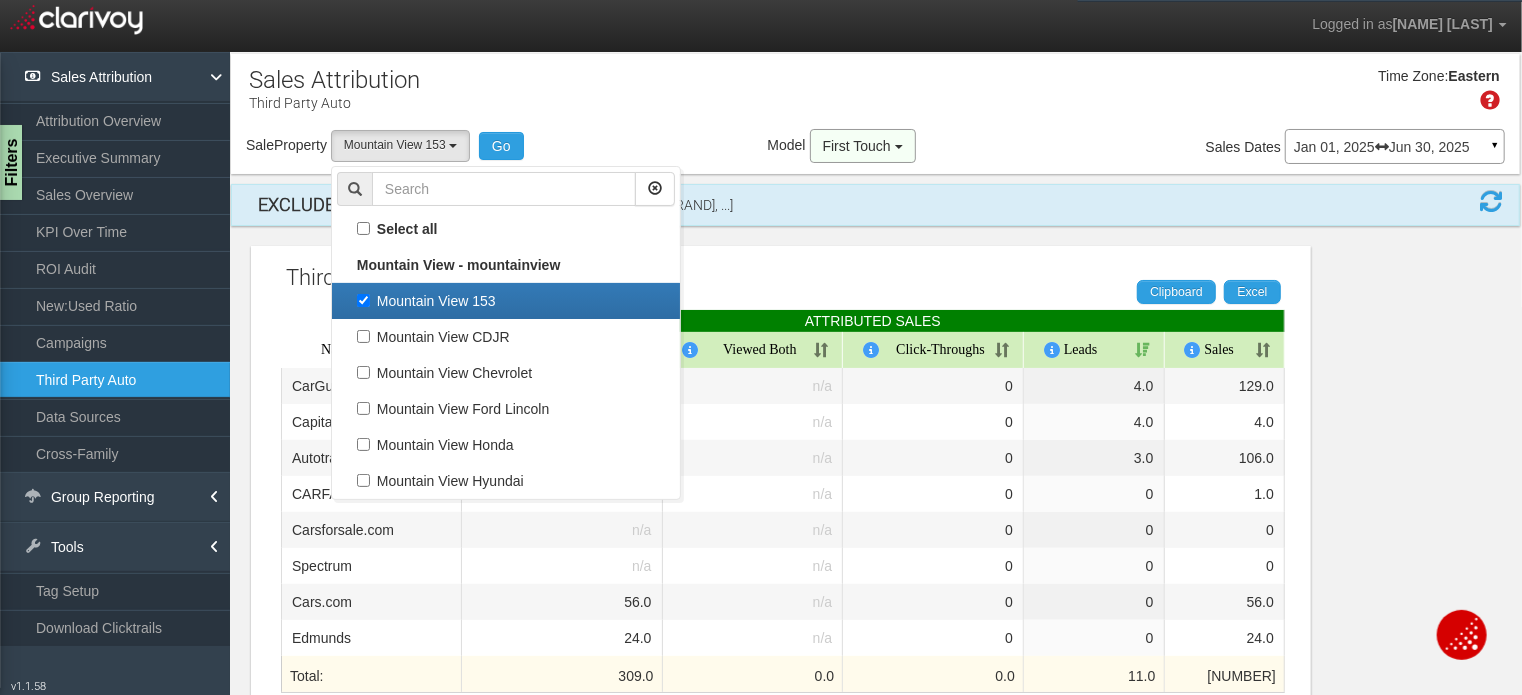 click on "First Touch" at bounding box center (857, 146) 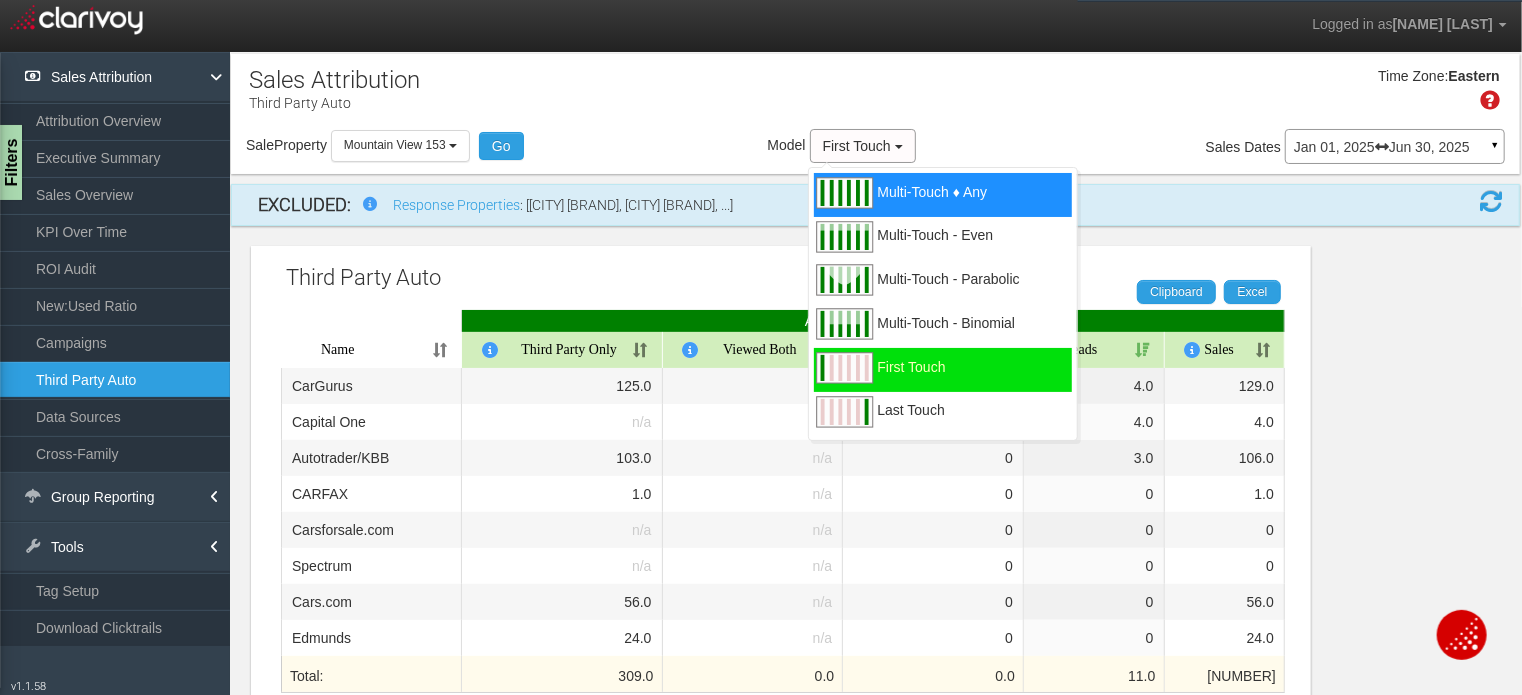 click on "Multi-Touch ♦ Any" at bounding box center (932, 204) 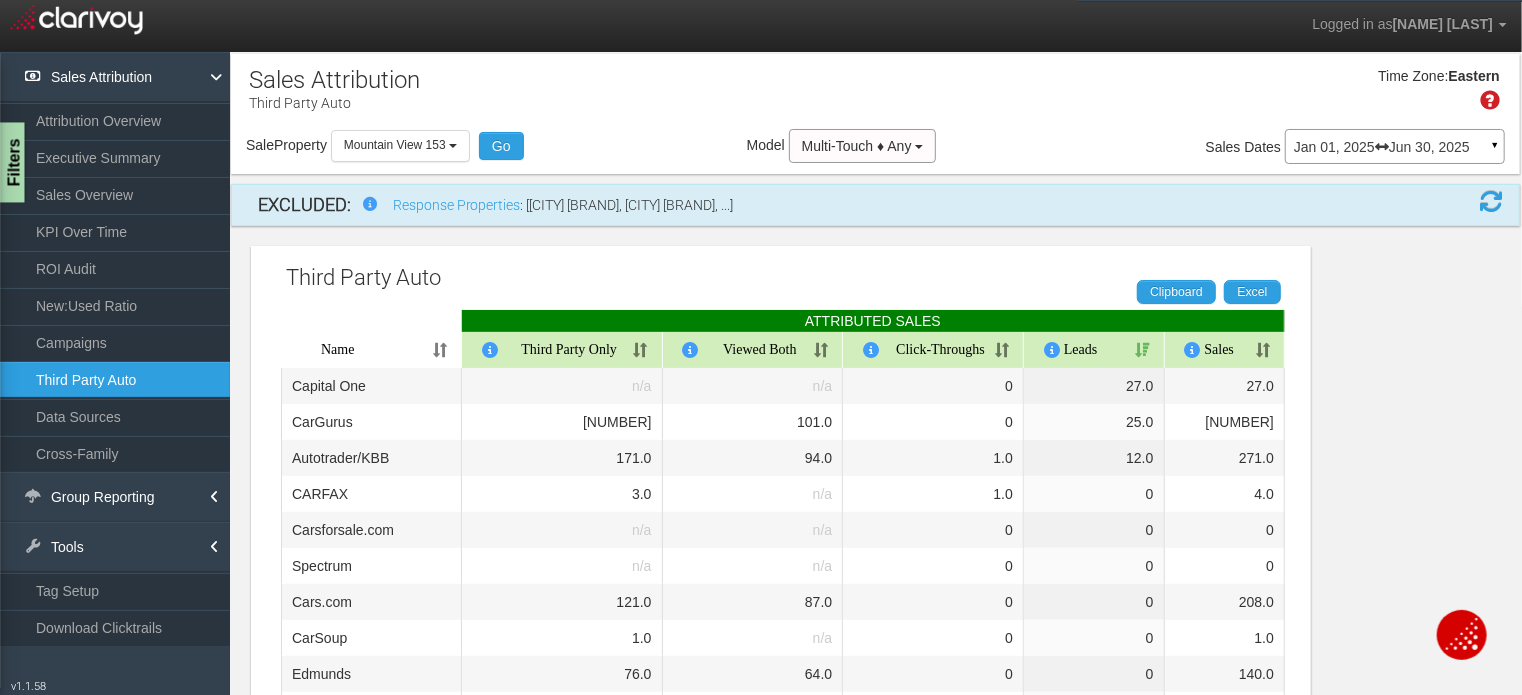 click on "Filters" at bounding box center [12, 163] 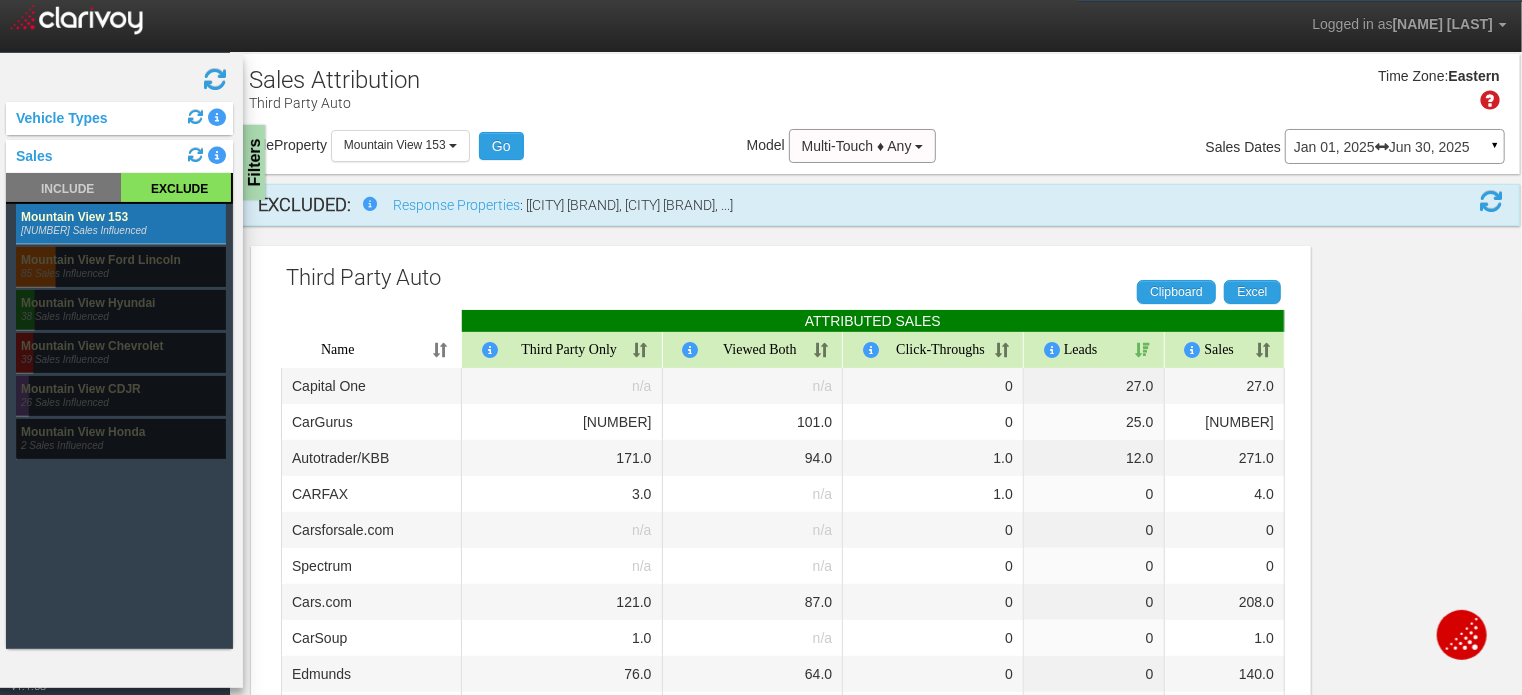 click on "Time Zone:
Eastern" at bounding box center [875, 96] 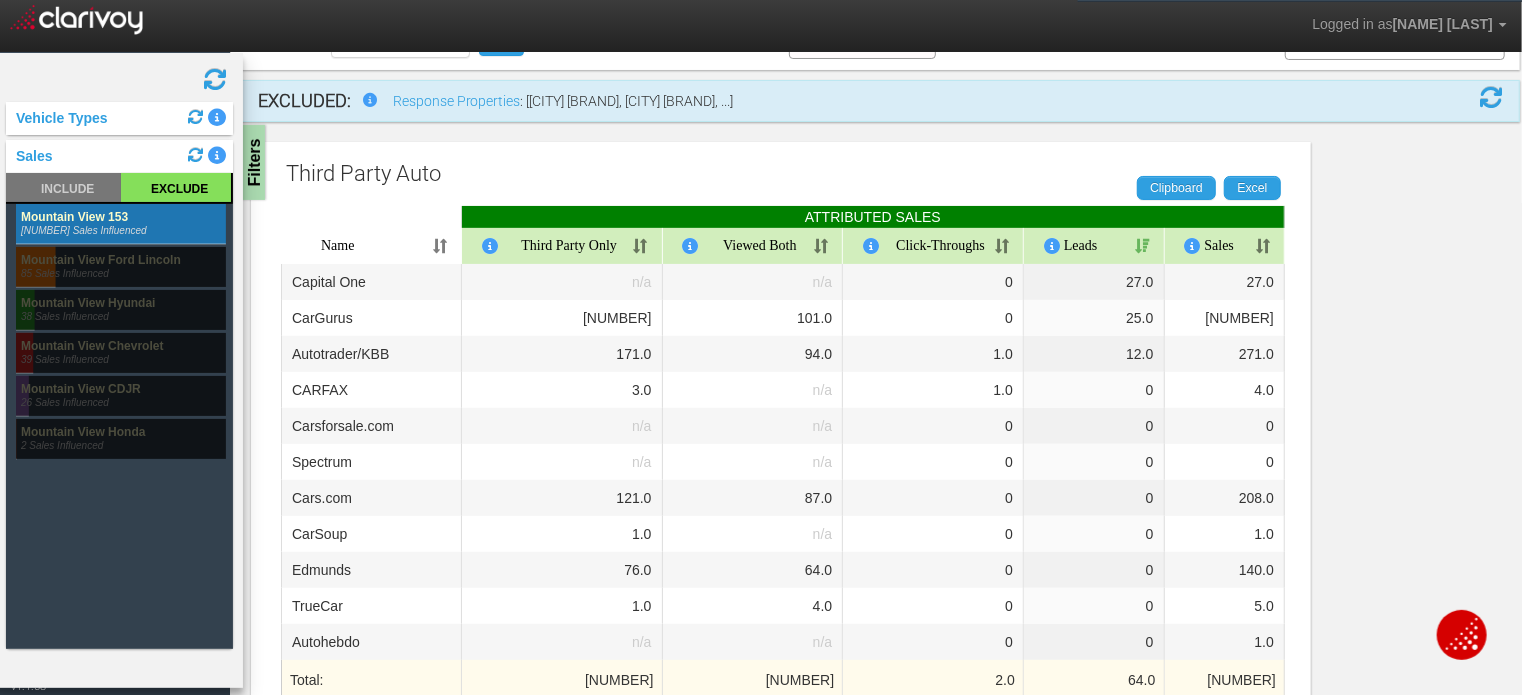 scroll, scrollTop: 0, scrollLeft: 0, axis: both 